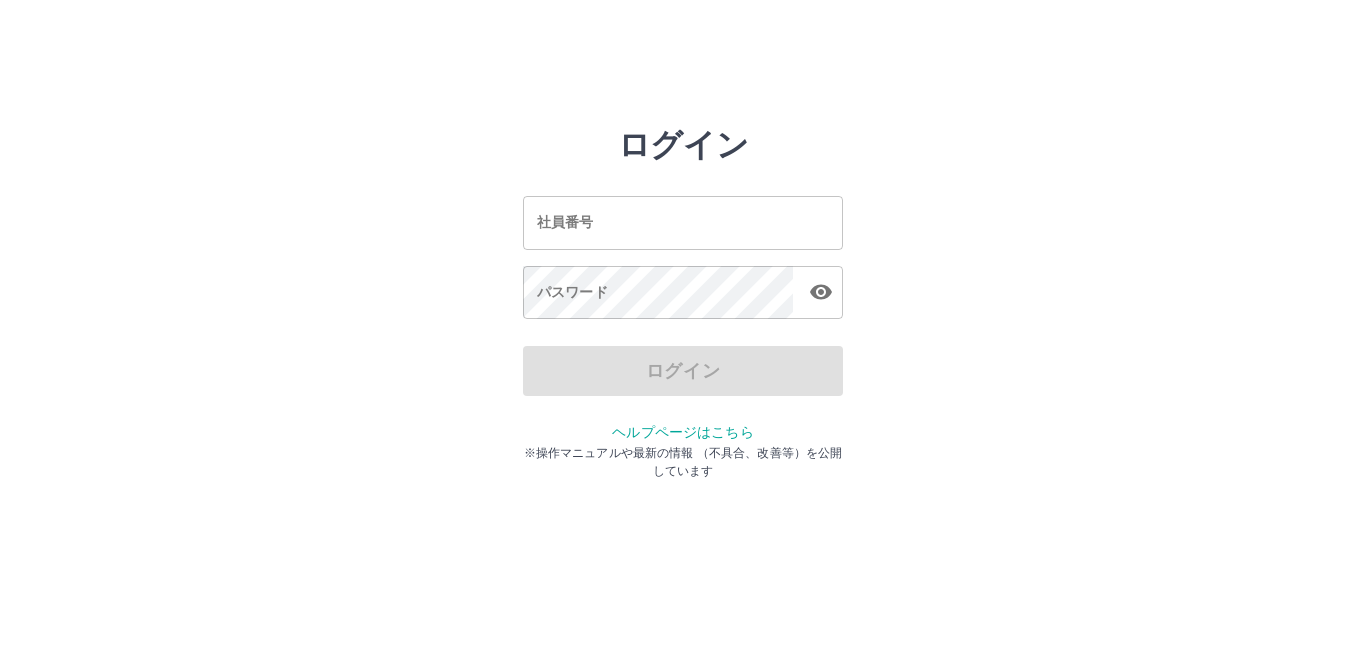 scroll, scrollTop: 0, scrollLeft: 0, axis: both 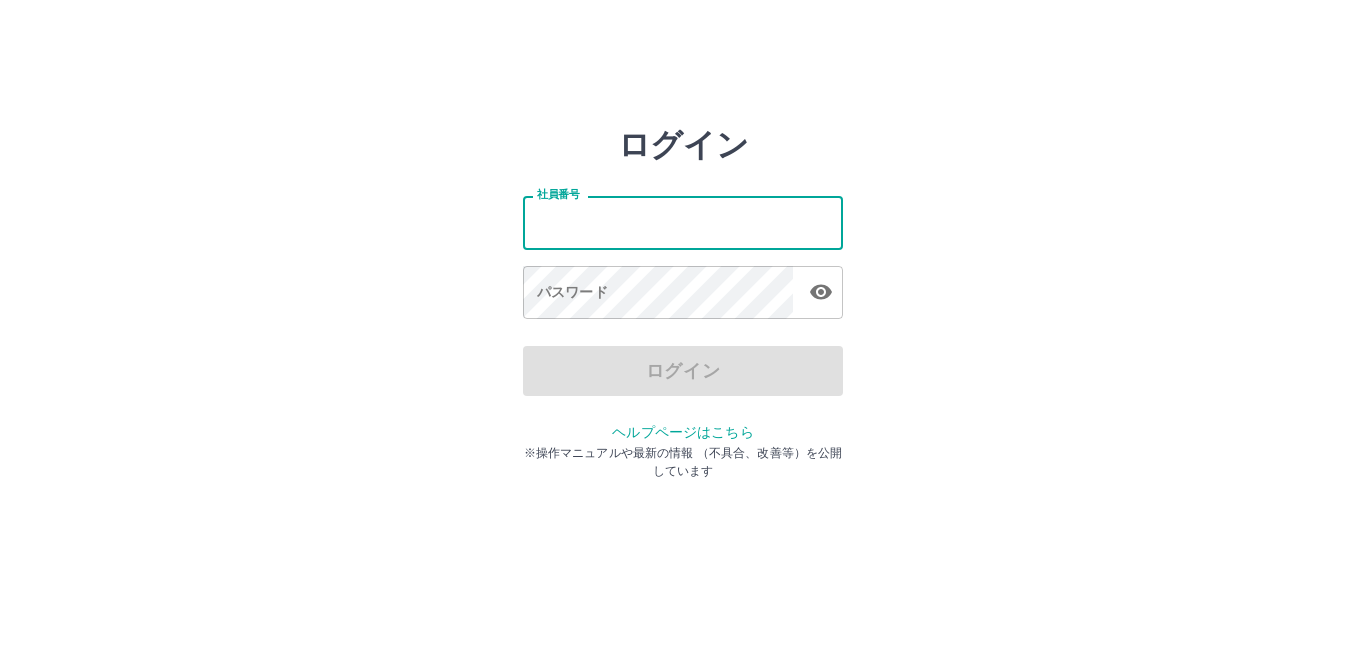 click on "社員番号" at bounding box center [683, 222] 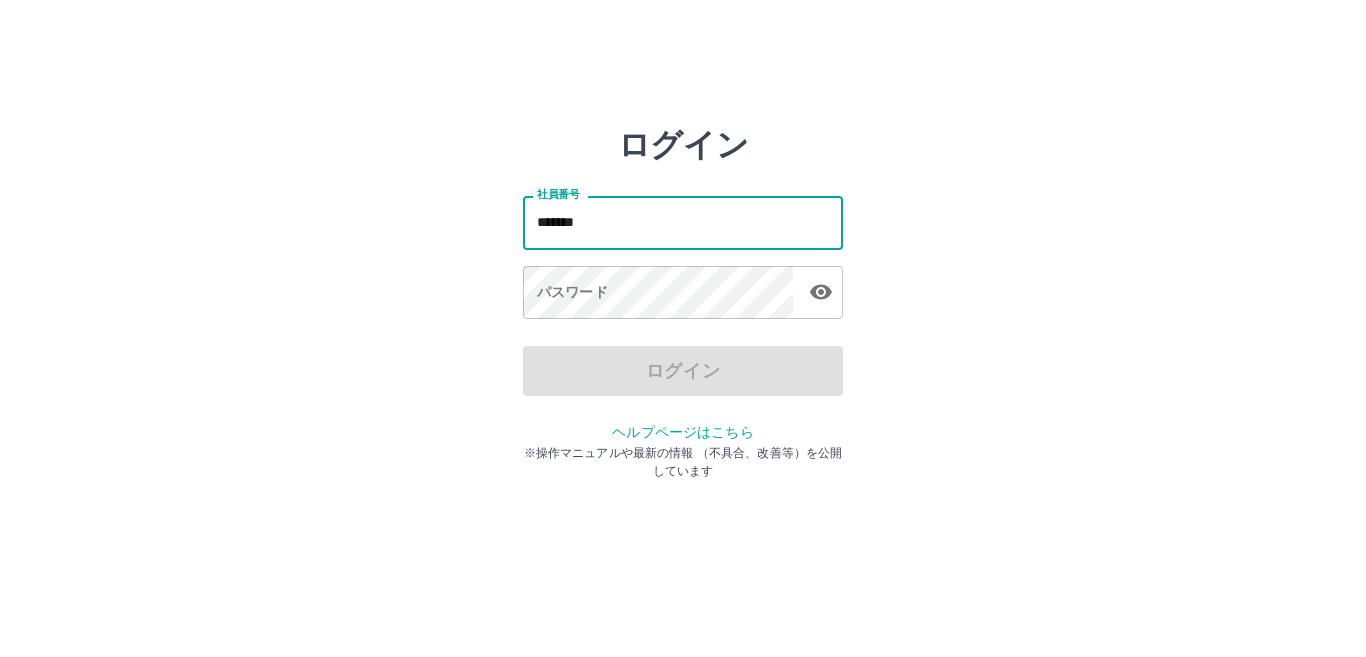 type on "*******" 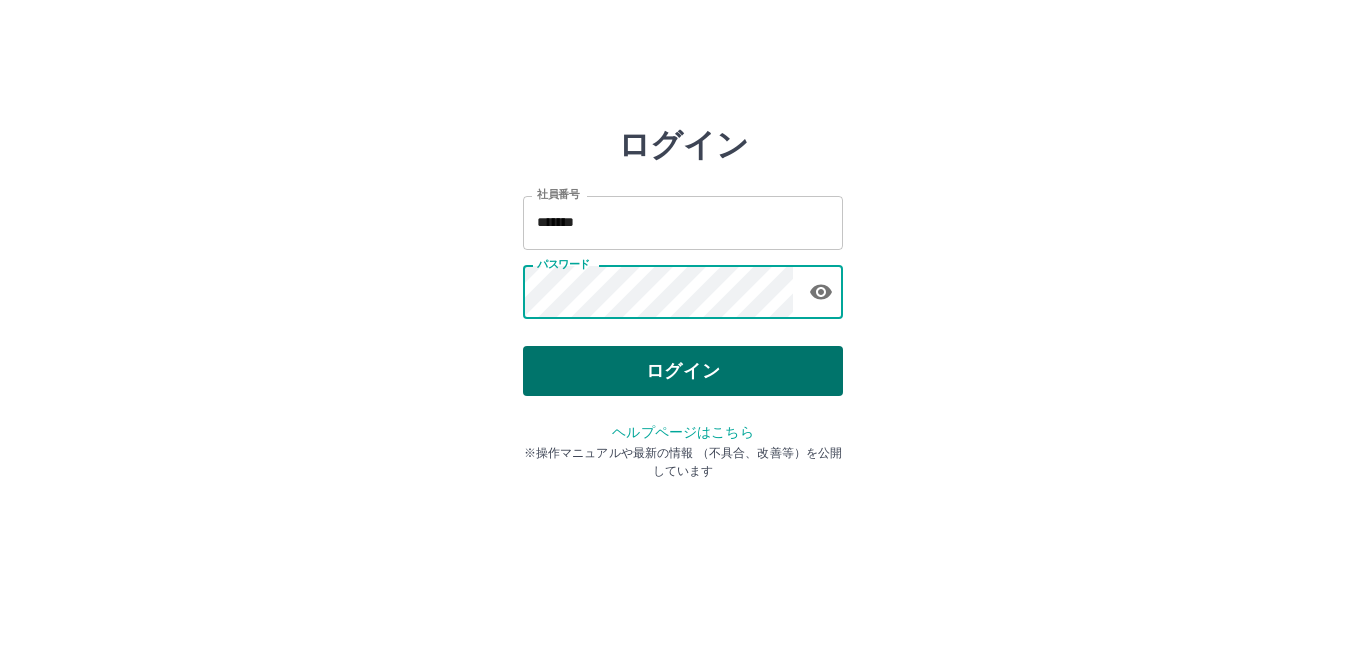 click on "ログイン" at bounding box center [683, 371] 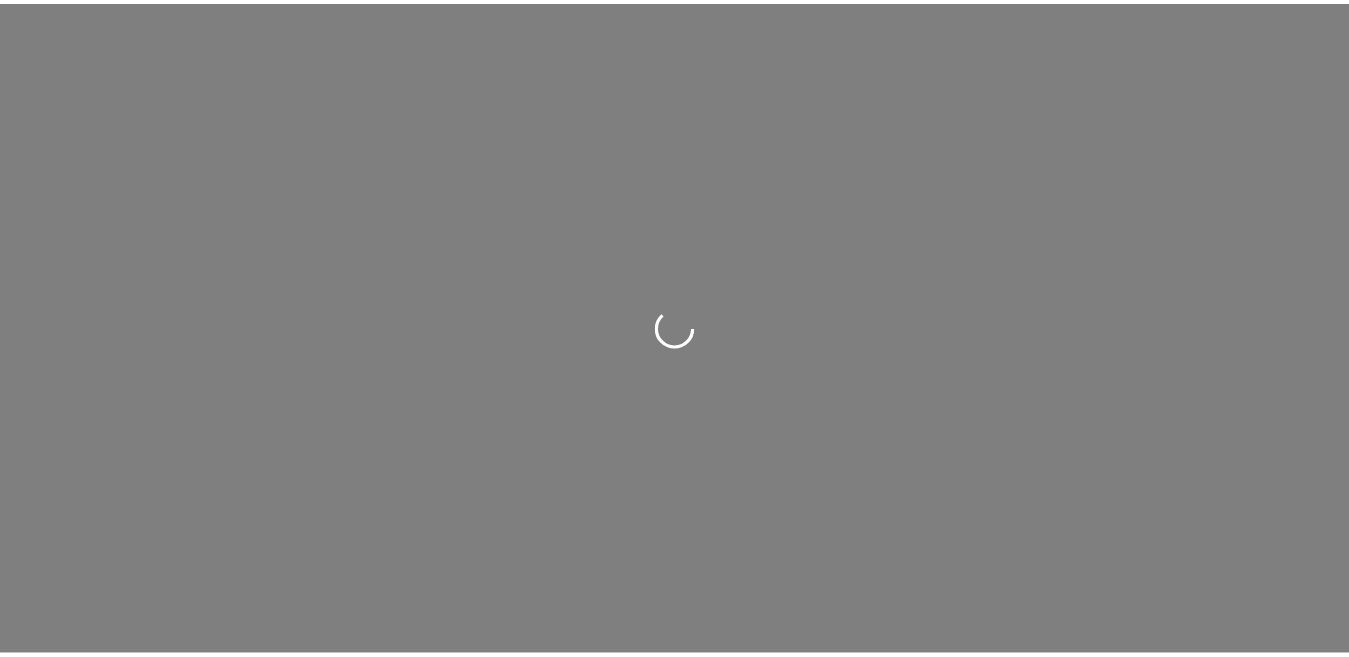 scroll, scrollTop: 0, scrollLeft: 0, axis: both 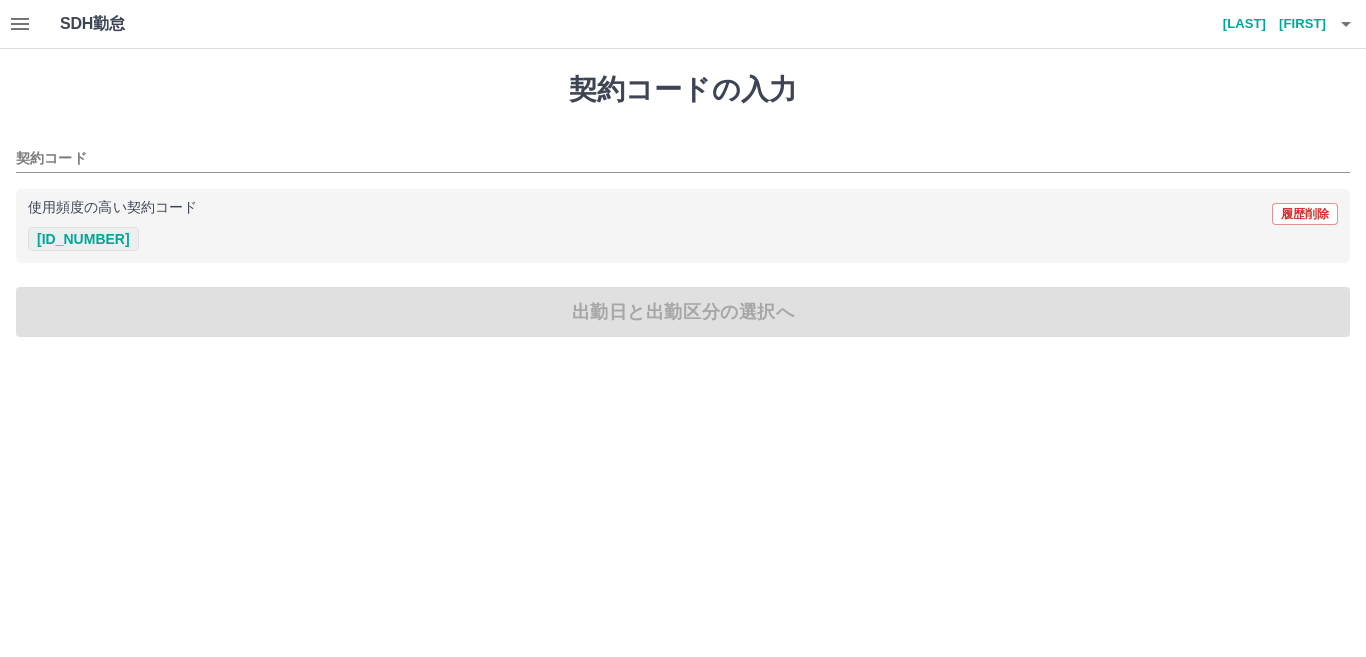 click on "42031002" at bounding box center [83, 239] 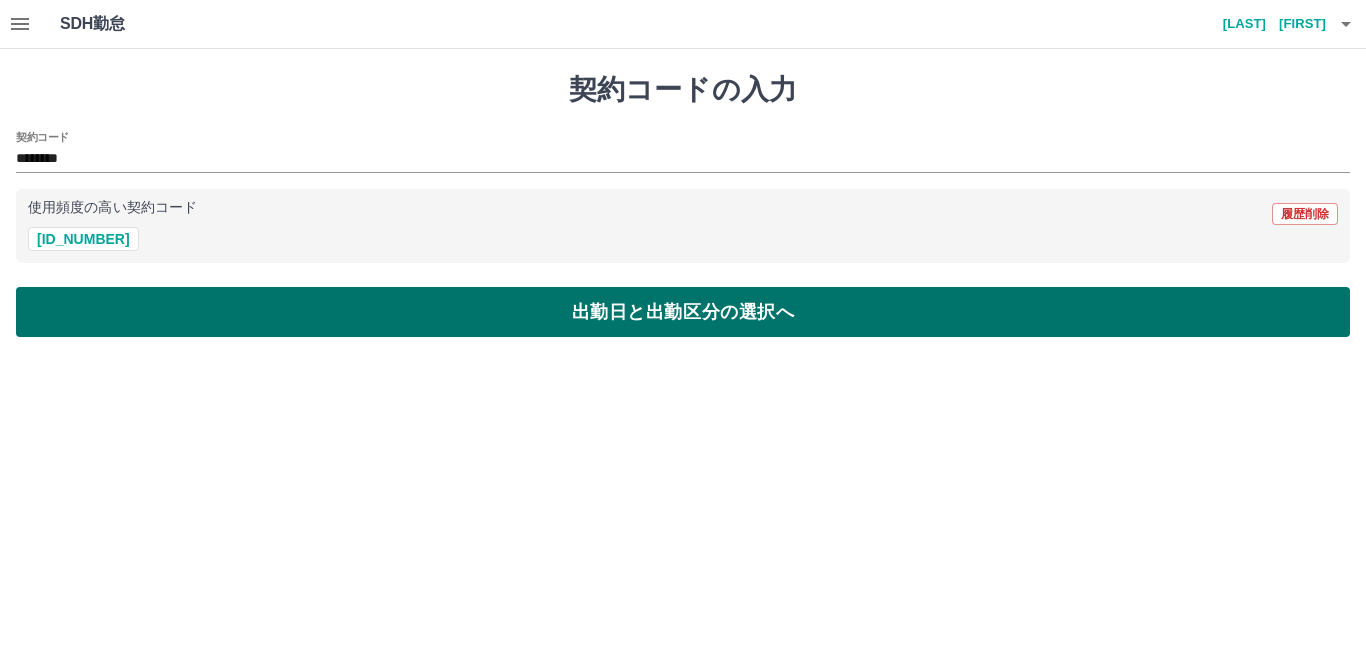 click on "出勤日と出勤区分の選択へ" at bounding box center [683, 312] 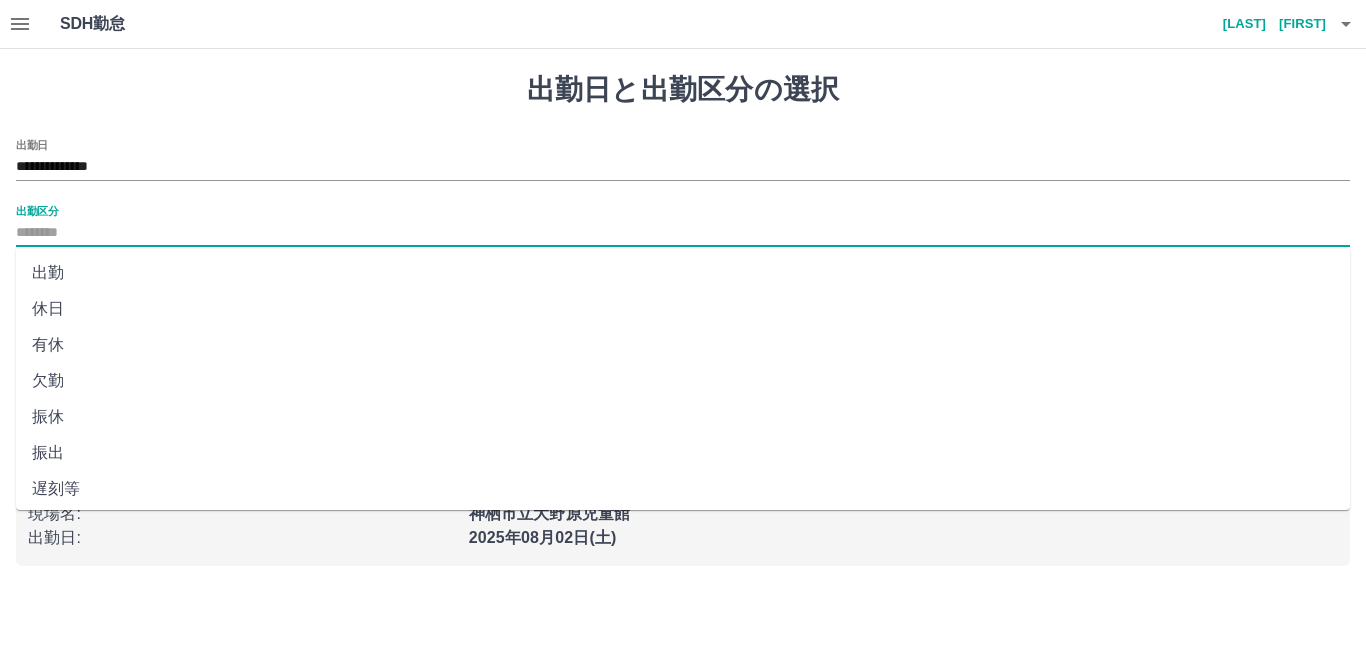 click on "出勤区分" at bounding box center [683, 233] 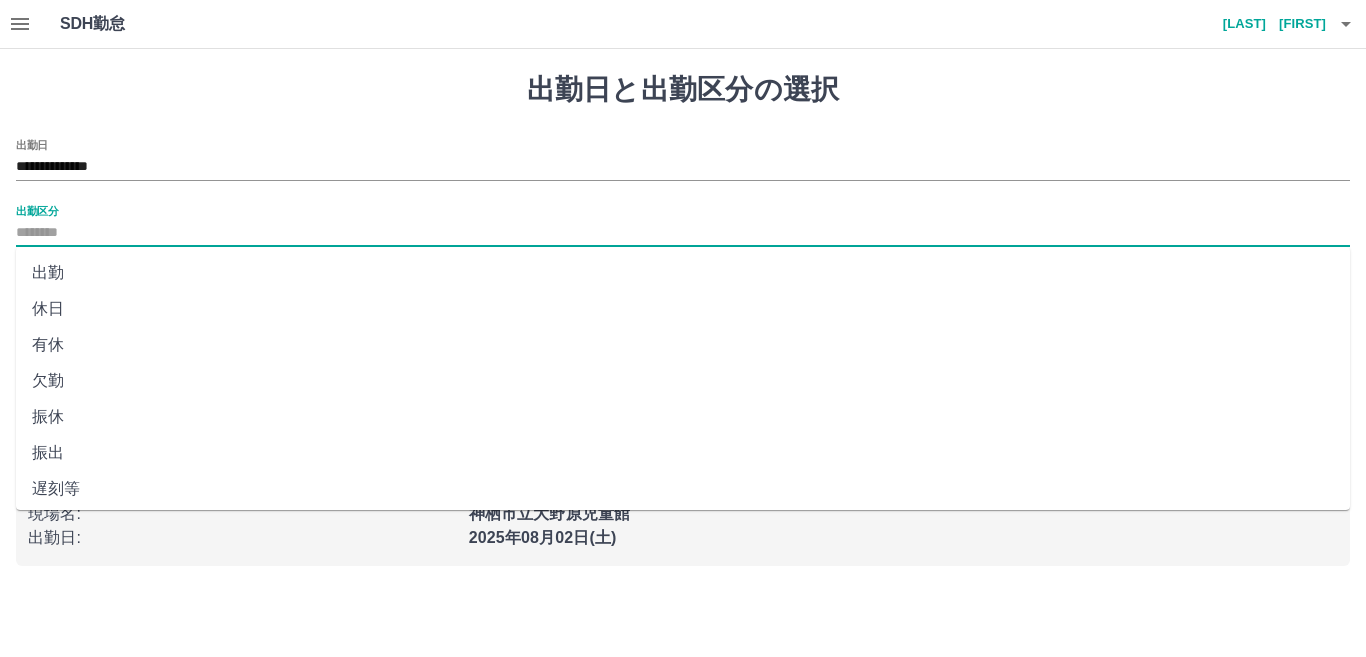 click on "出勤" at bounding box center [683, 273] 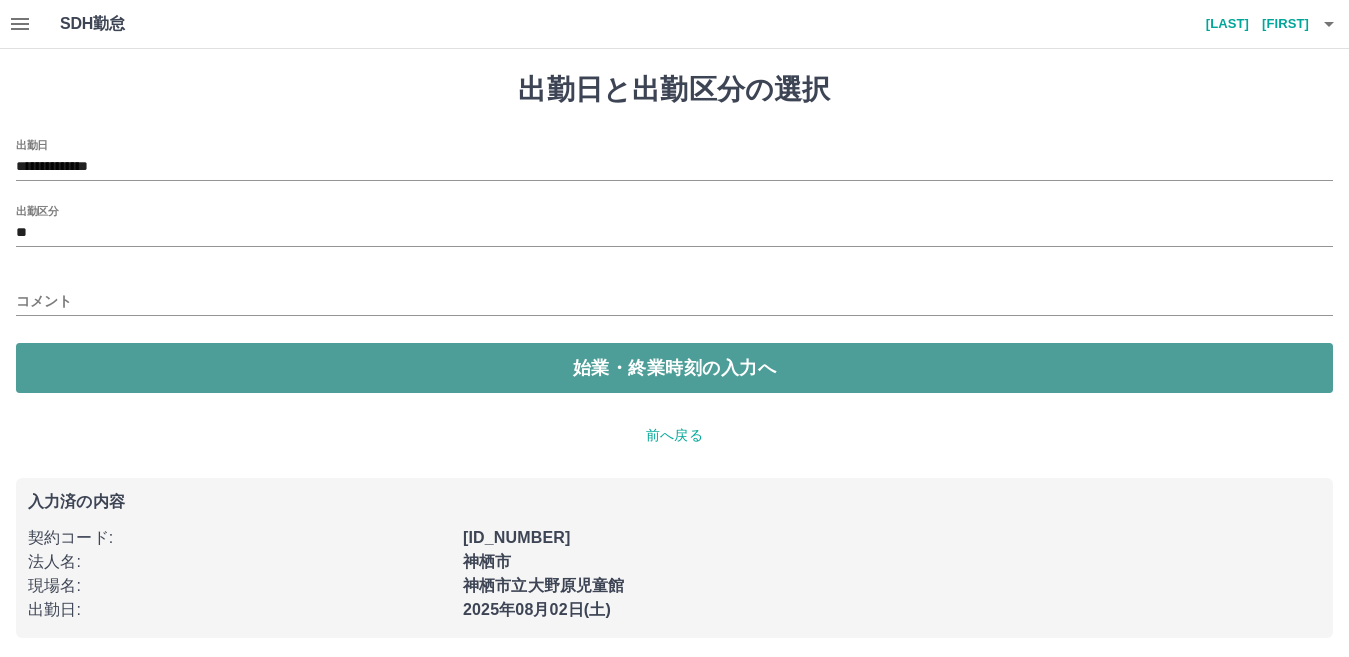 click on "始業・終業時刻の入力へ" at bounding box center [674, 368] 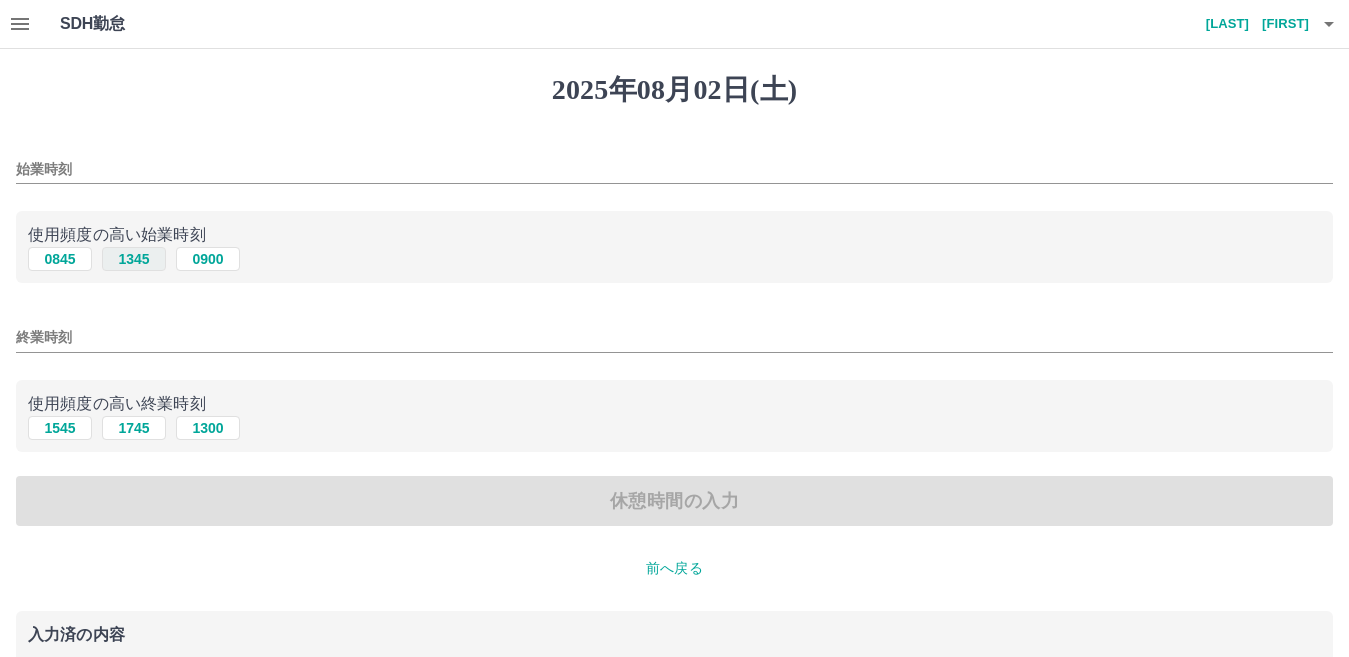 click on "1345" at bounding box center [134, 259] 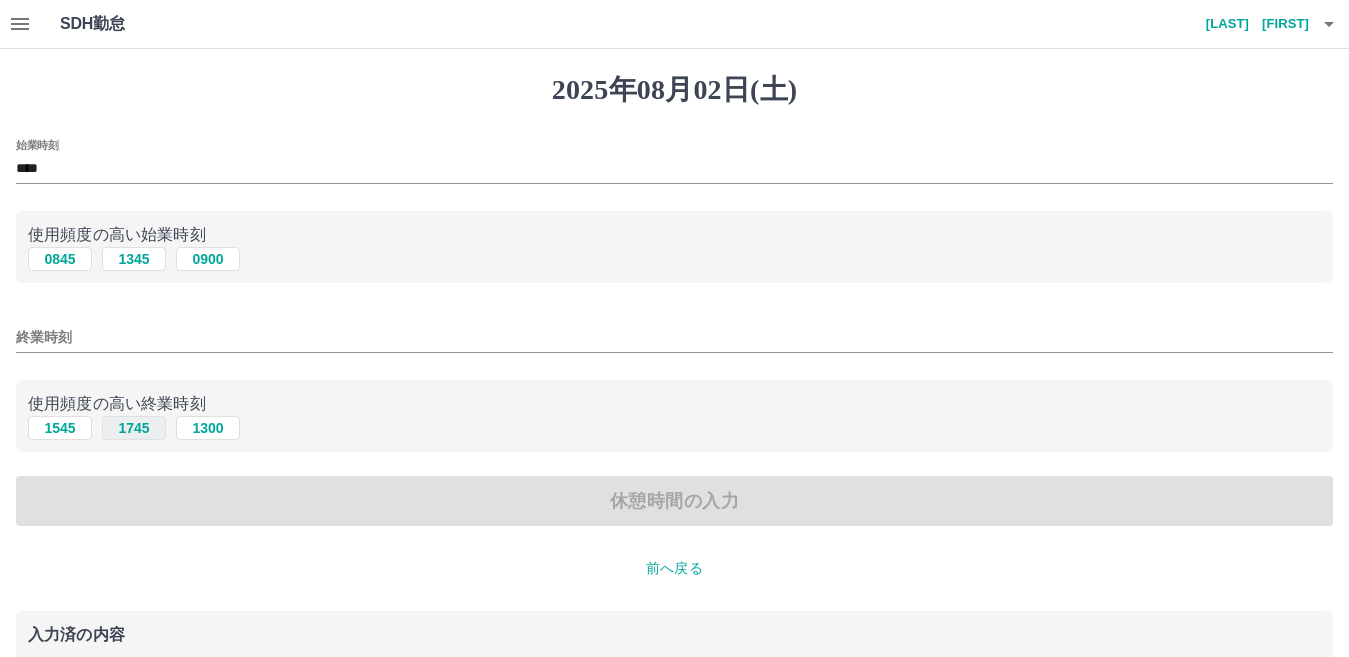 click on "1745" at bounding box center (134, 428) 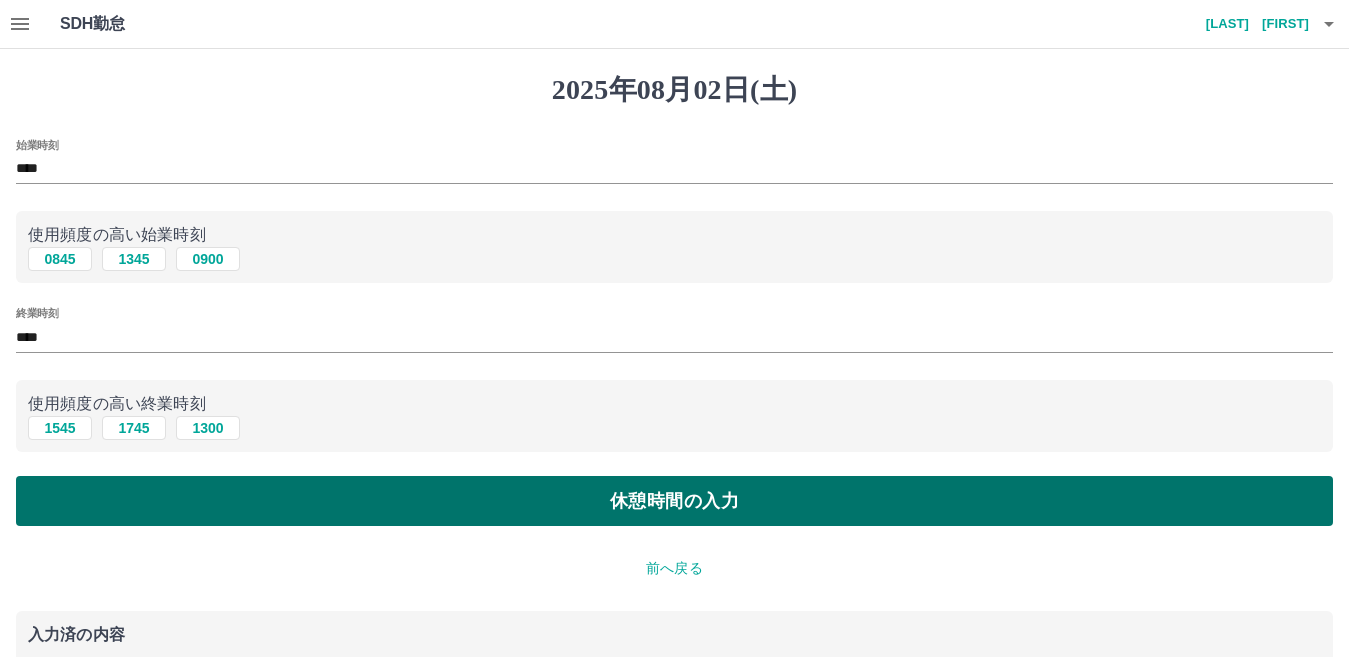 click on "休憩時間の入力" at bounding box center [674, 501] 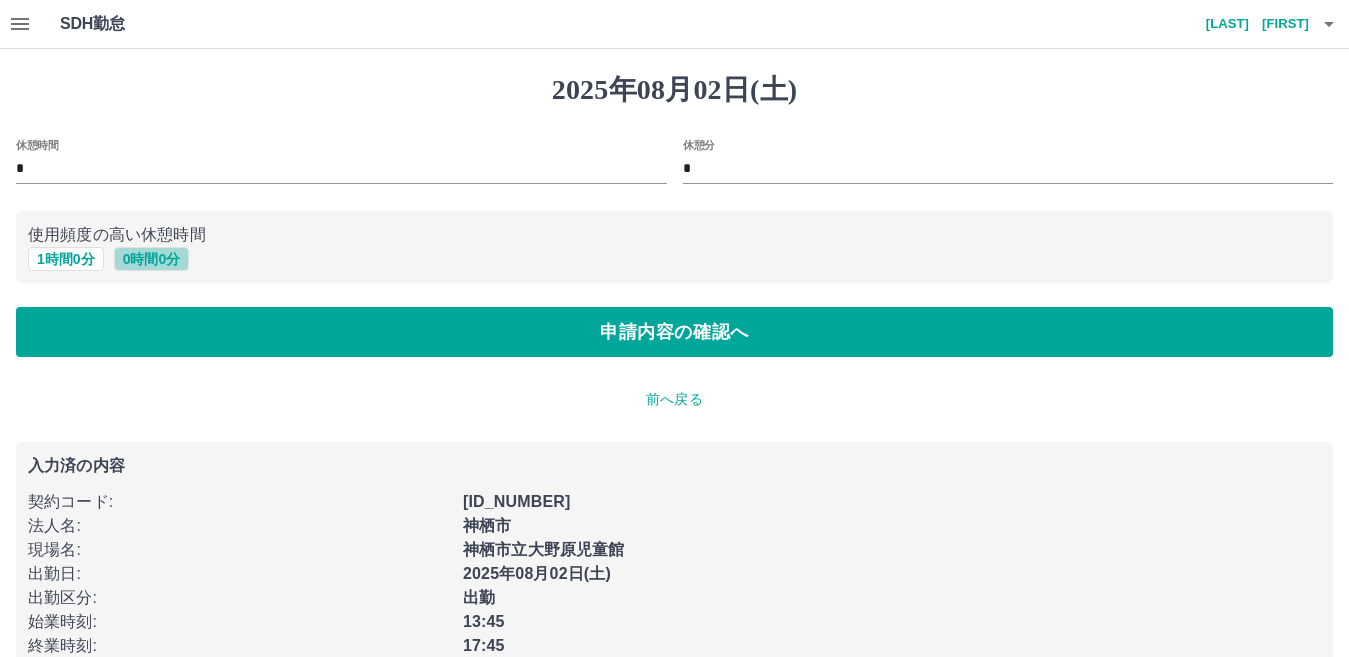 click on "0 時間 0 分" at bounding box center [152, 259] 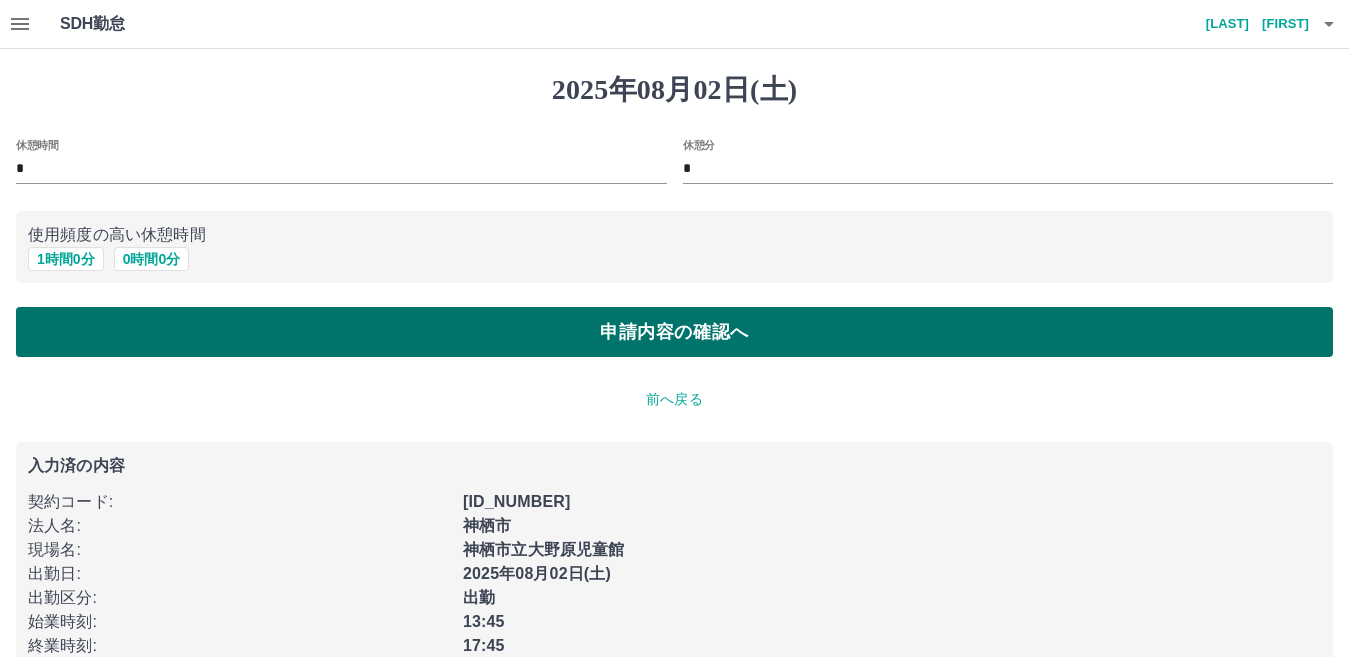 click on "申請内容の確認へ" at bounding box center (674, 332) 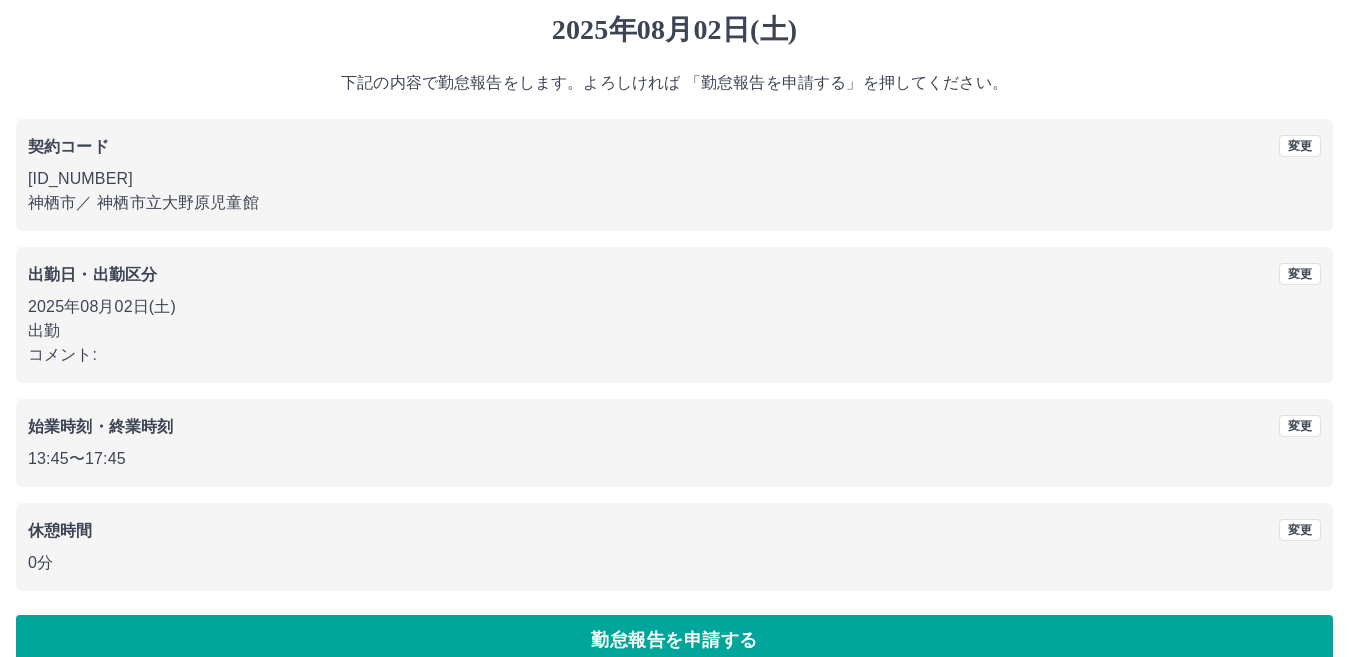 scroll, scrollTop: 92, scrollLeft: 0, axis: vertical 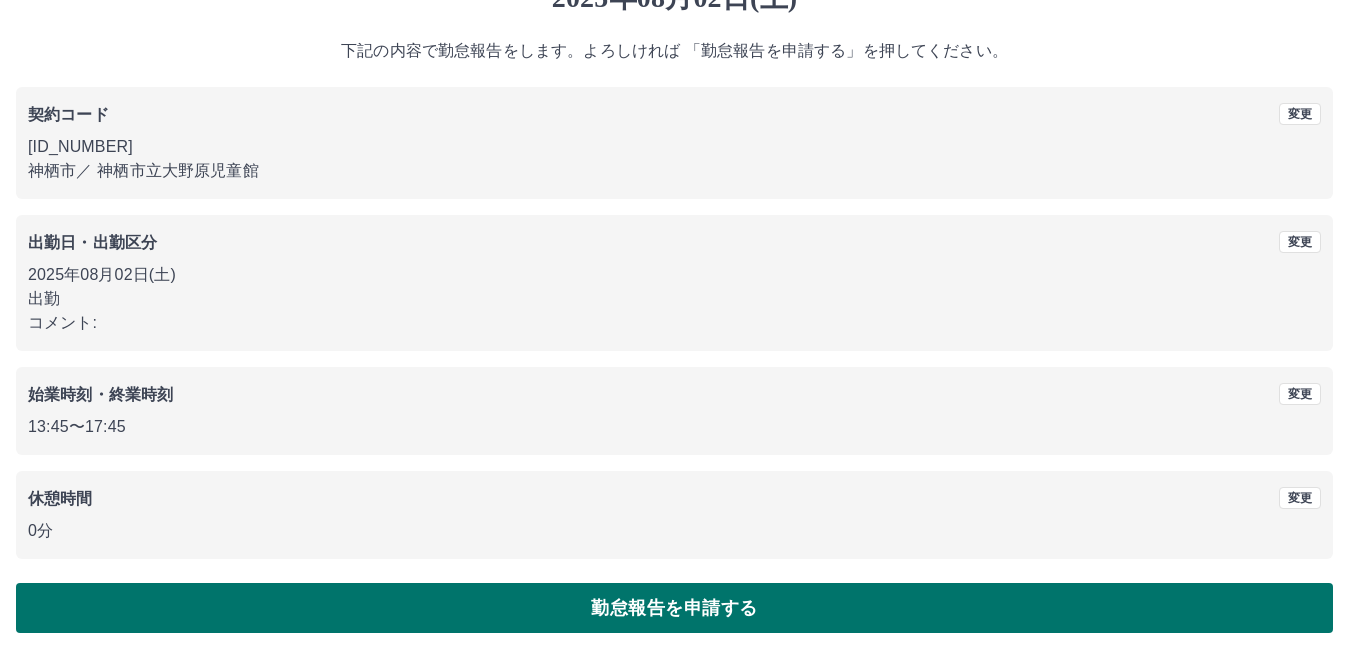 click on "勤怠報告を申請する" at bounding box center (674, 608) 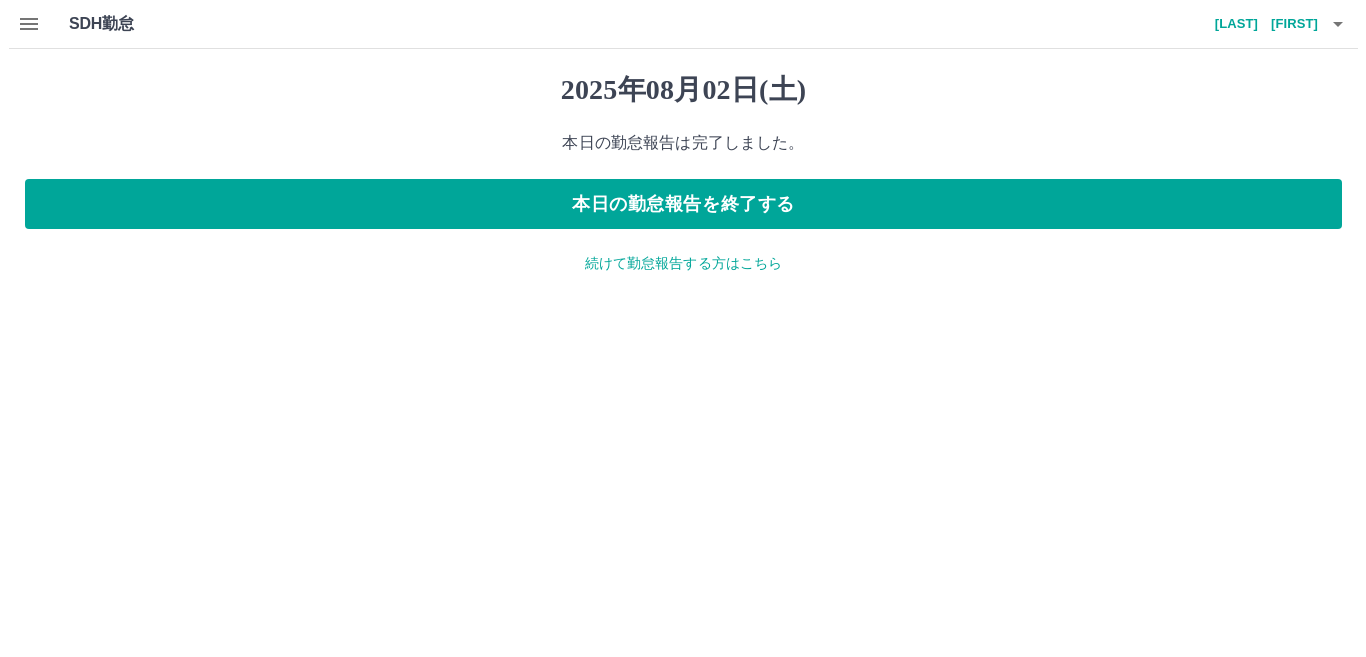 scroll, scrollTop: 0, scrollLeft: 0, axis: both 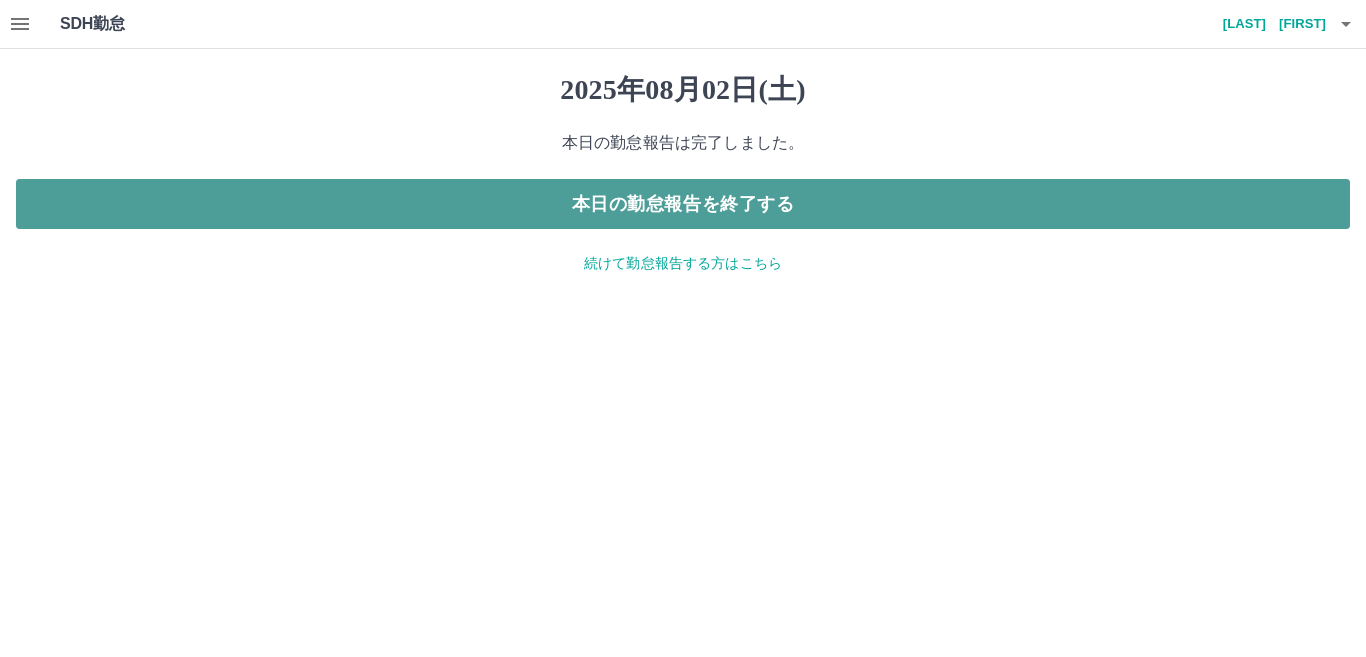 click on "本日の勤怠報告を終了する" at bounding box center (683, 204) 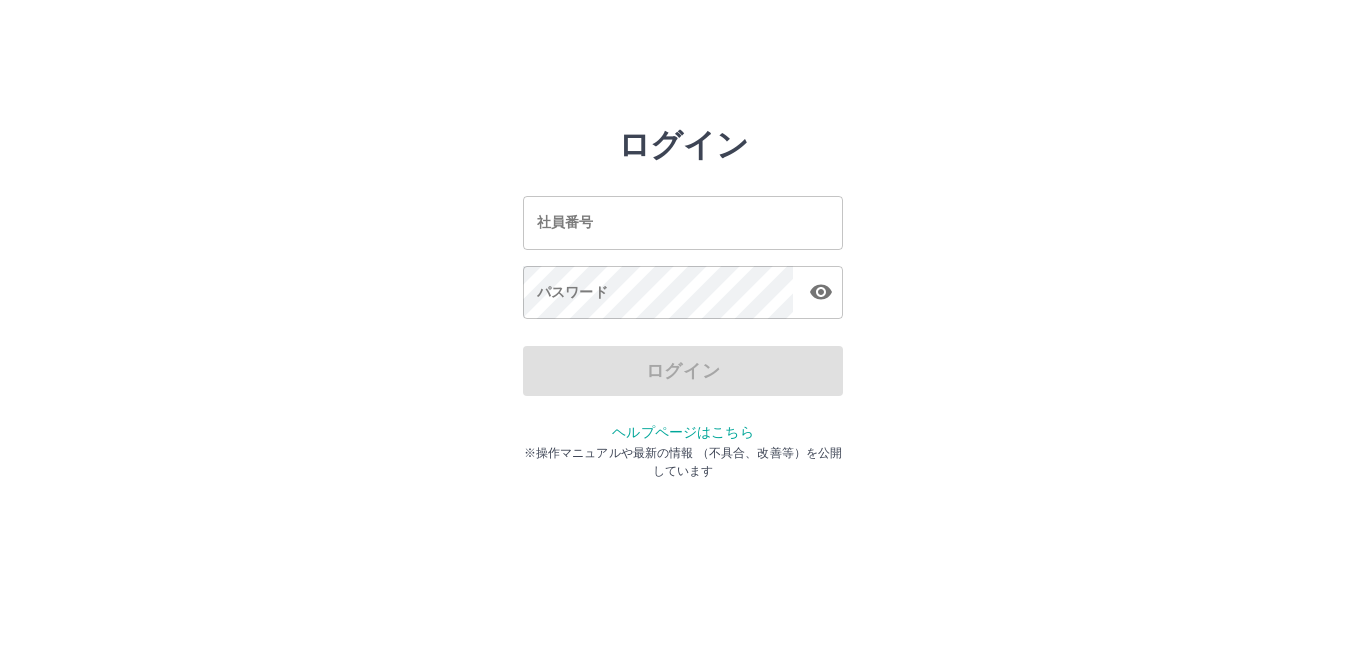 scroll, scrollTop: 0, scrollLeft: 0, axis: both 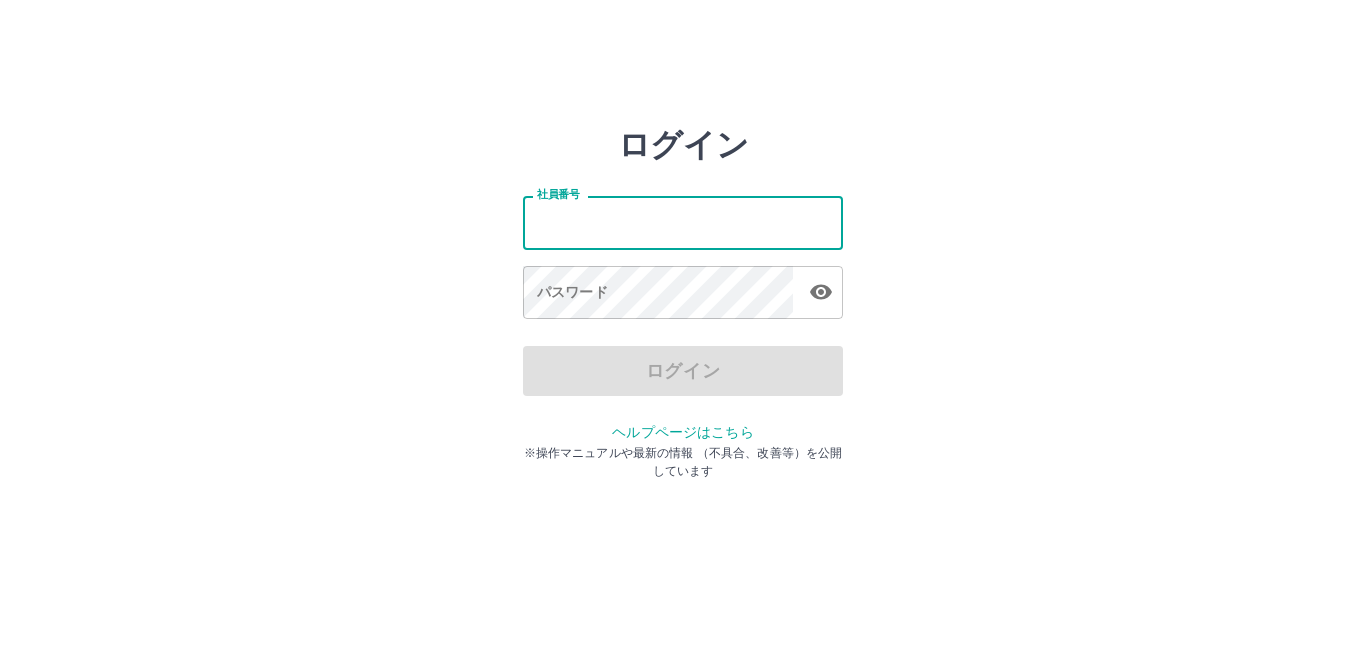 click on "社員番号" at bounding box center [683, 222] 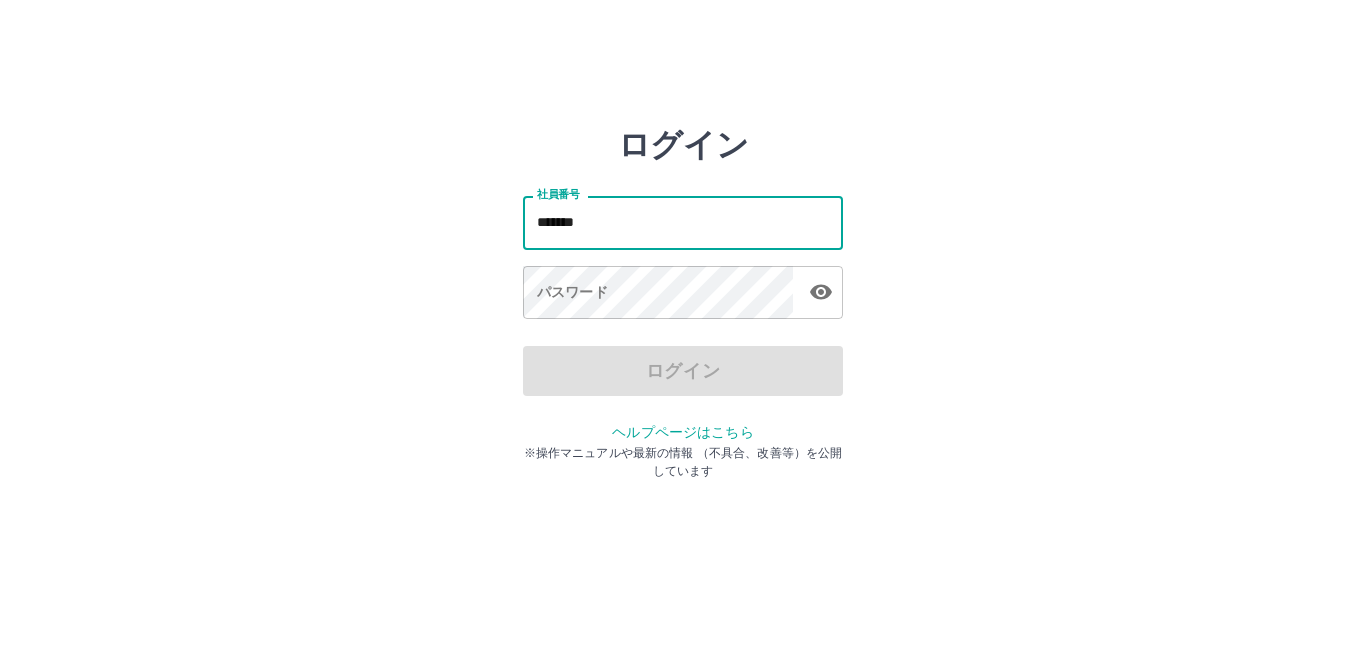 type on "*******" 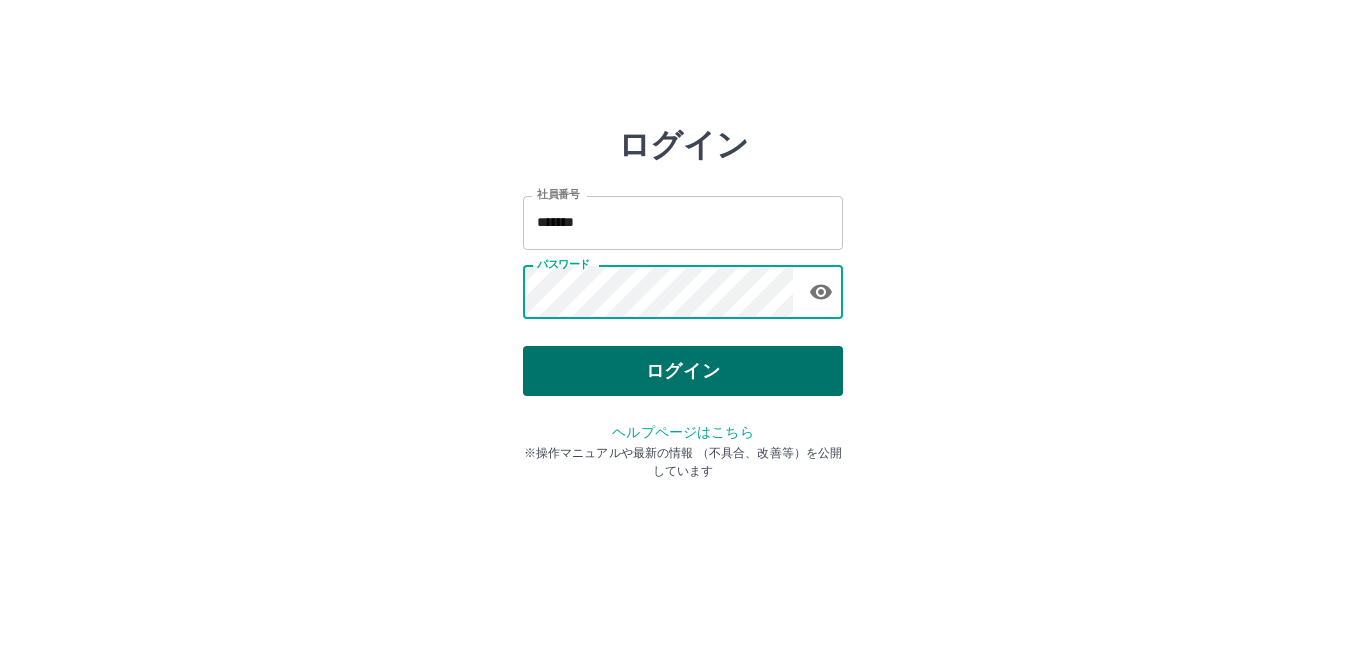 click on "ログイン" at bounding box center (683, 371) 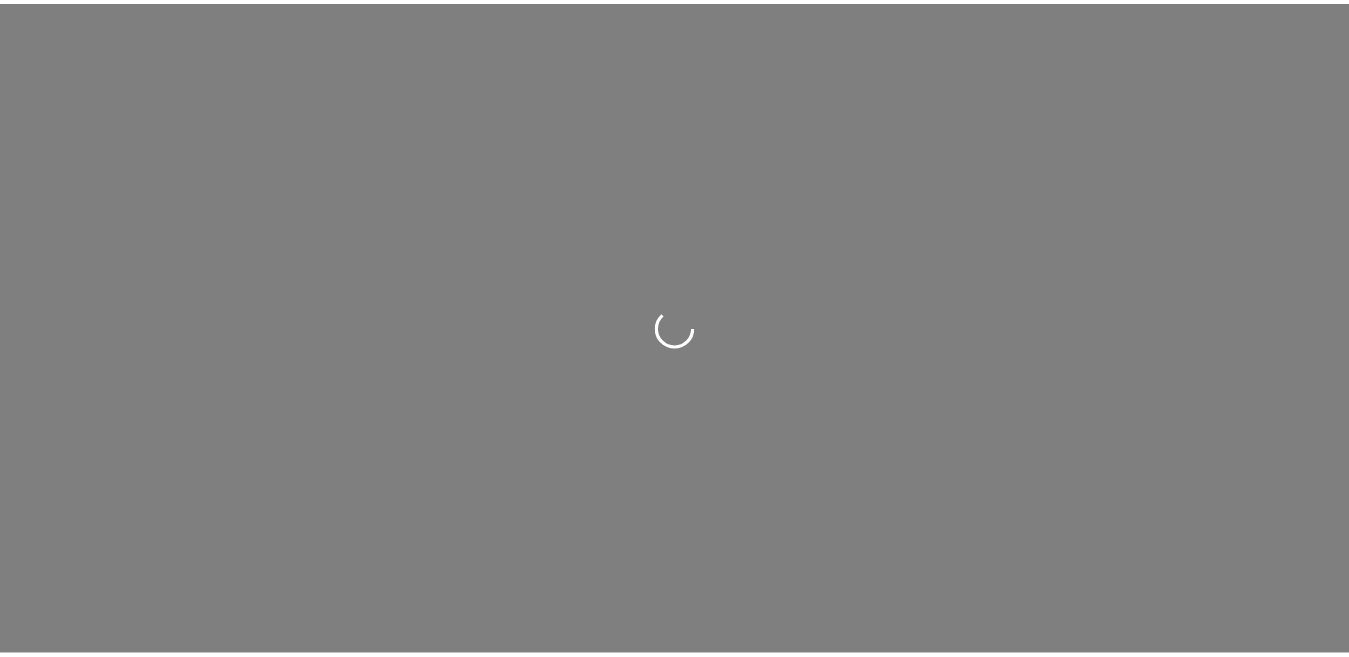 scroll, scrollTop: 0, scrollLeft: 0, axis: both 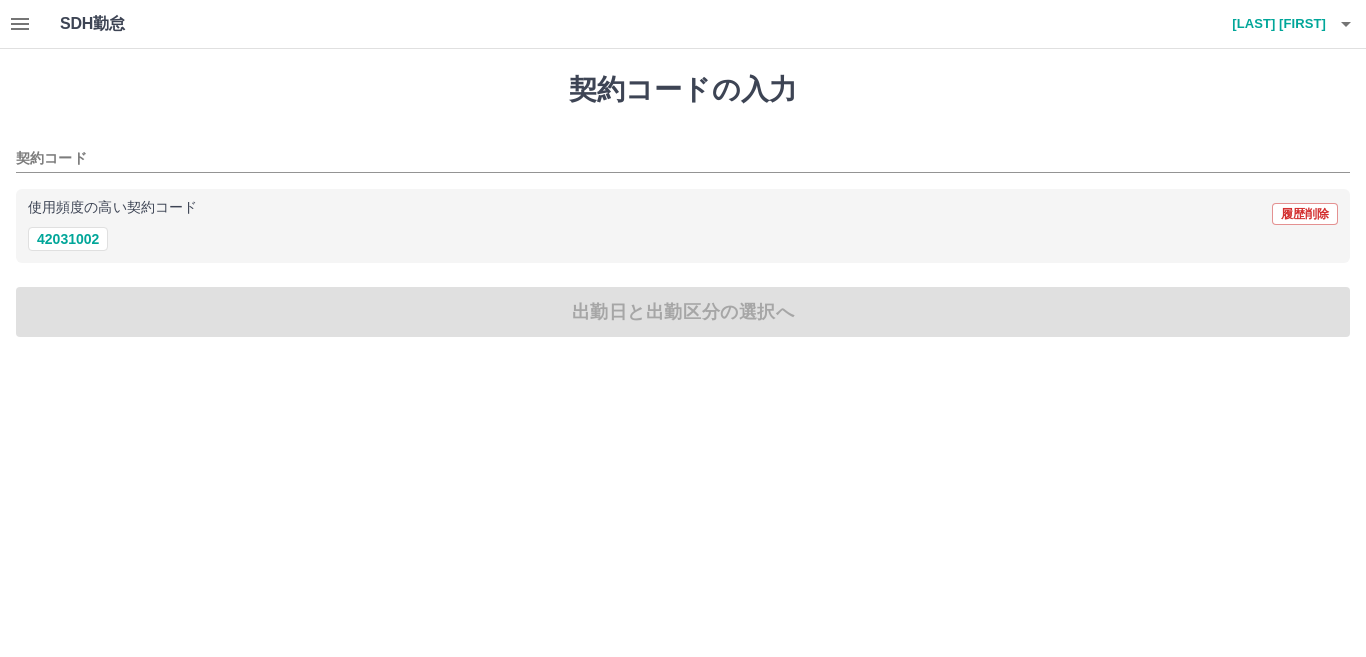 click on "使用頻度の高い契約コード 履歴削除" at bounding box center (683, 214) 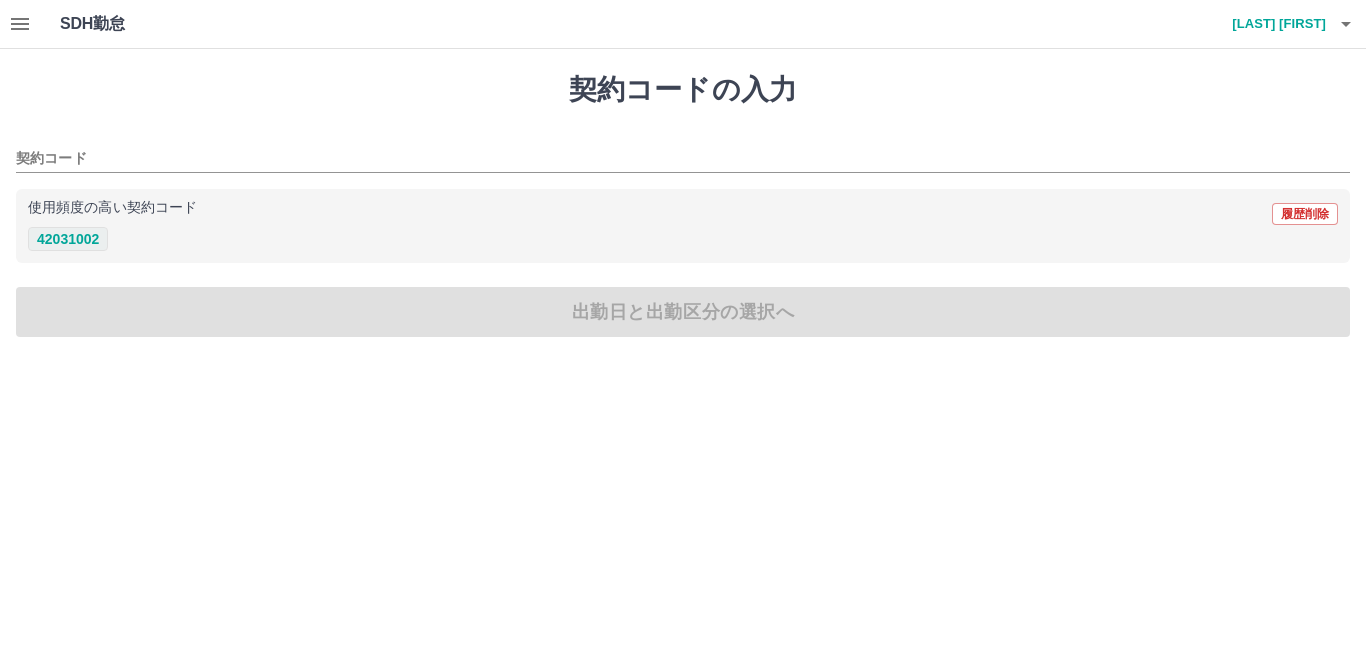 click on "42031002" at bounding box center (68, 239) 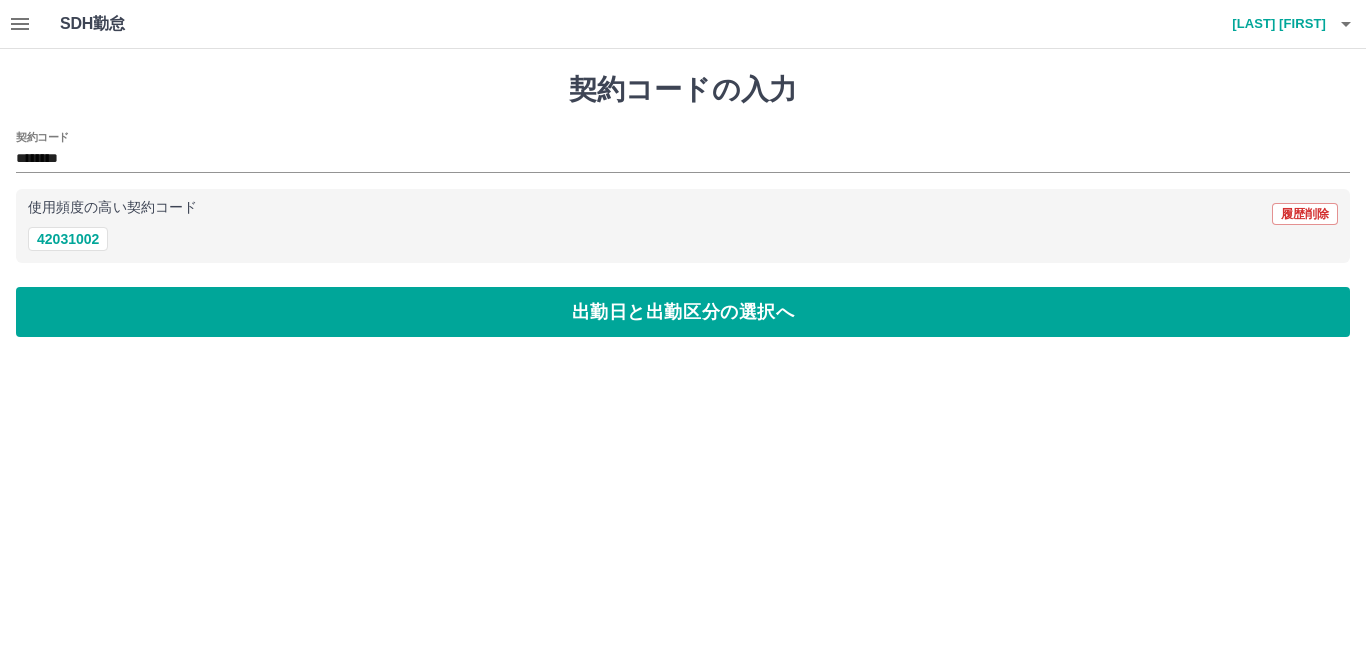 click on "契約コードの入力 契約コード ******** 使用頻度の高い契約コード 履歴削除 42031002 出勤日と出勤区分の選択へ" at bounding box center [683, 205] 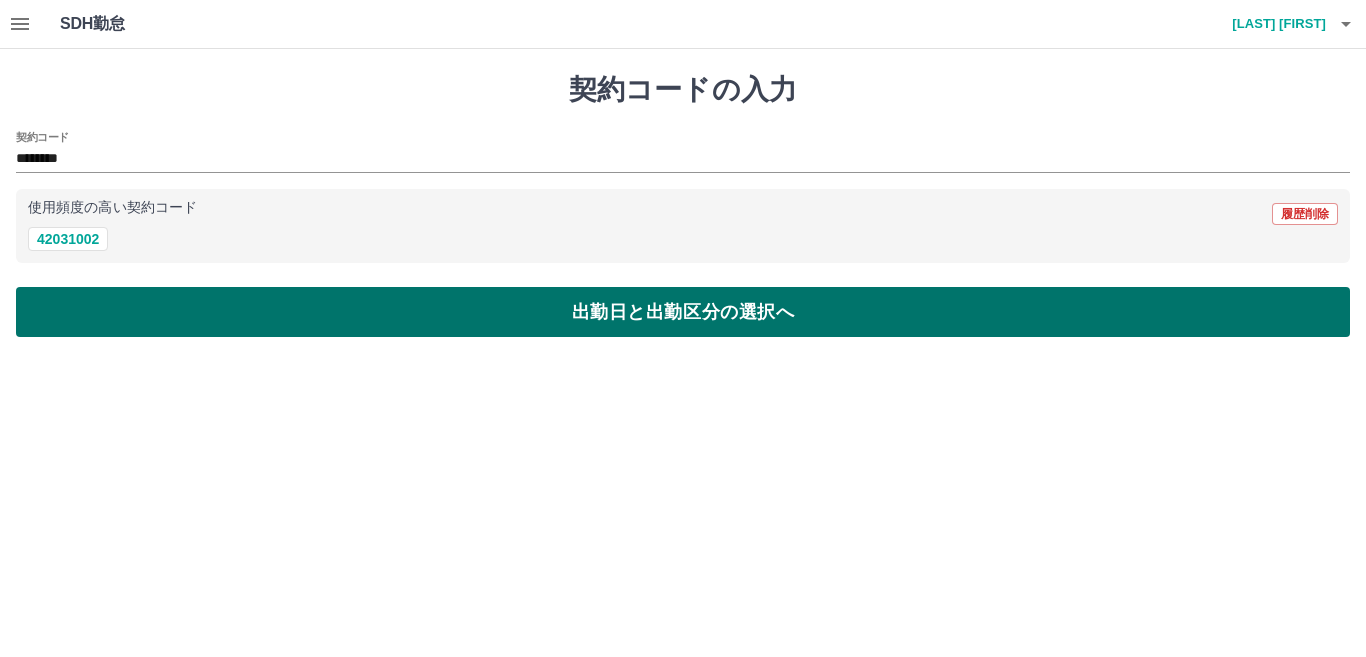 click on "出勤日と出勤区分の選択へ" at bounding box center (683, 312) 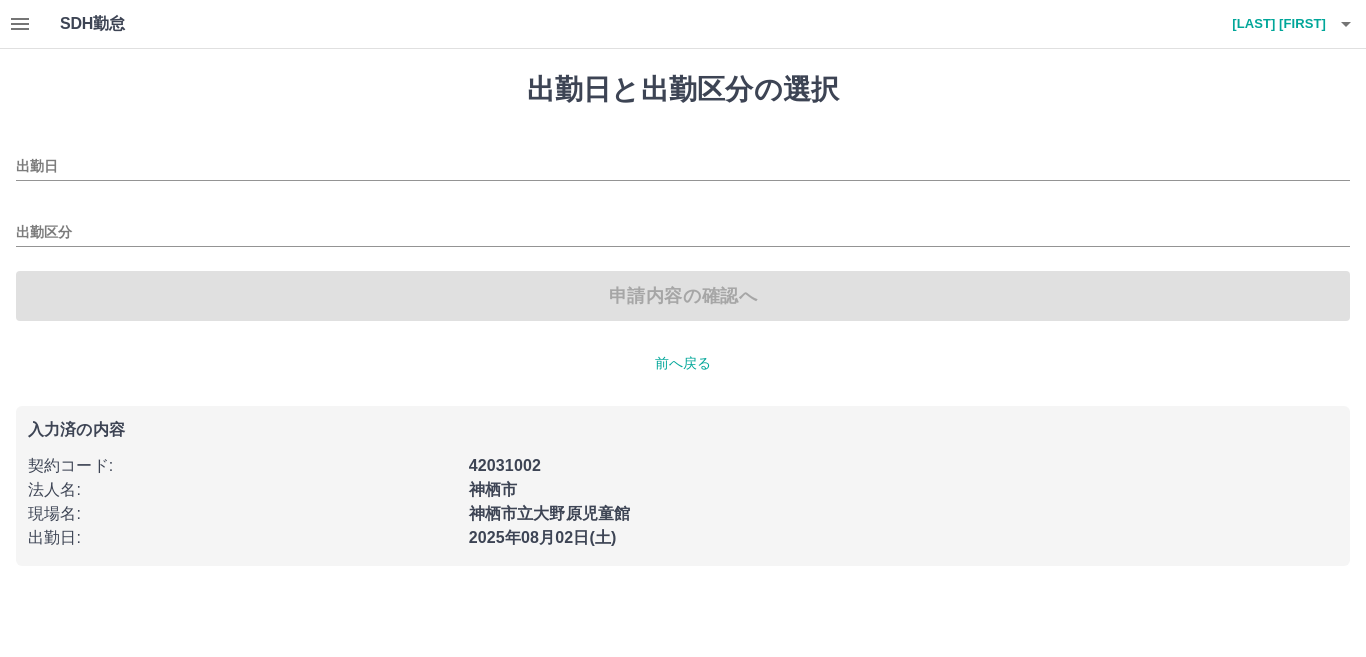 type on "**********" 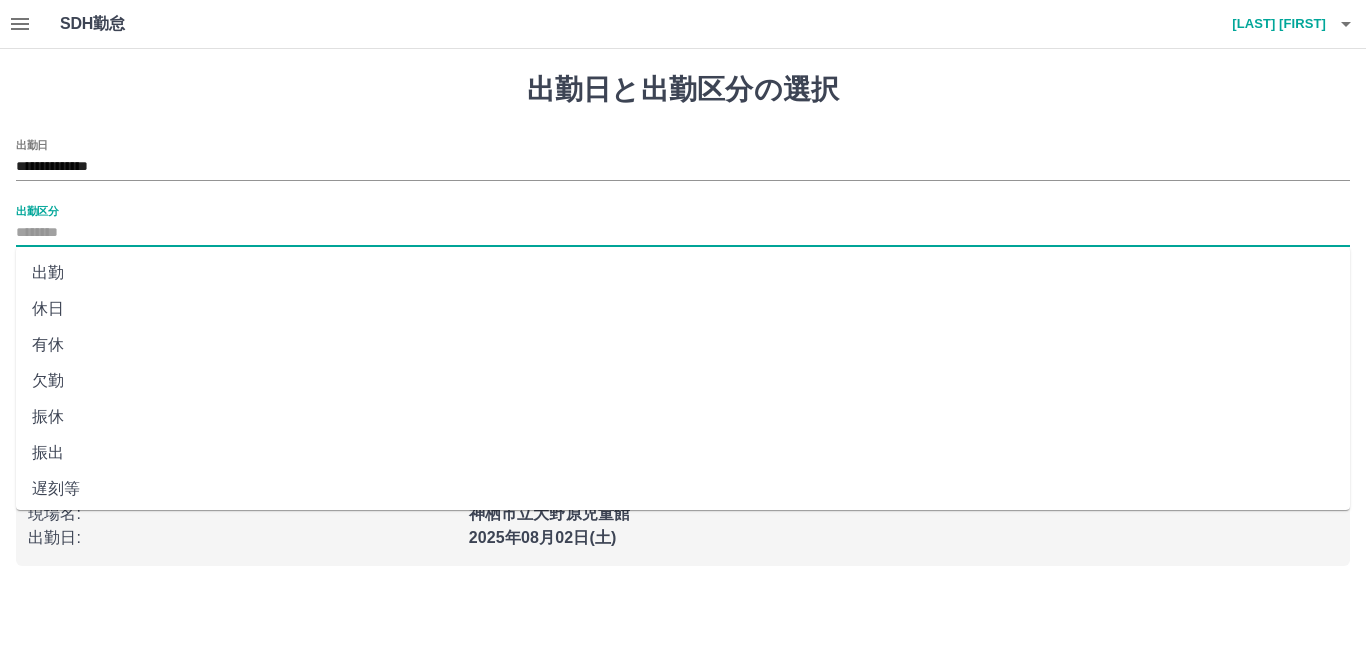 click on "出勤区分" at bounding box center [683, 233] 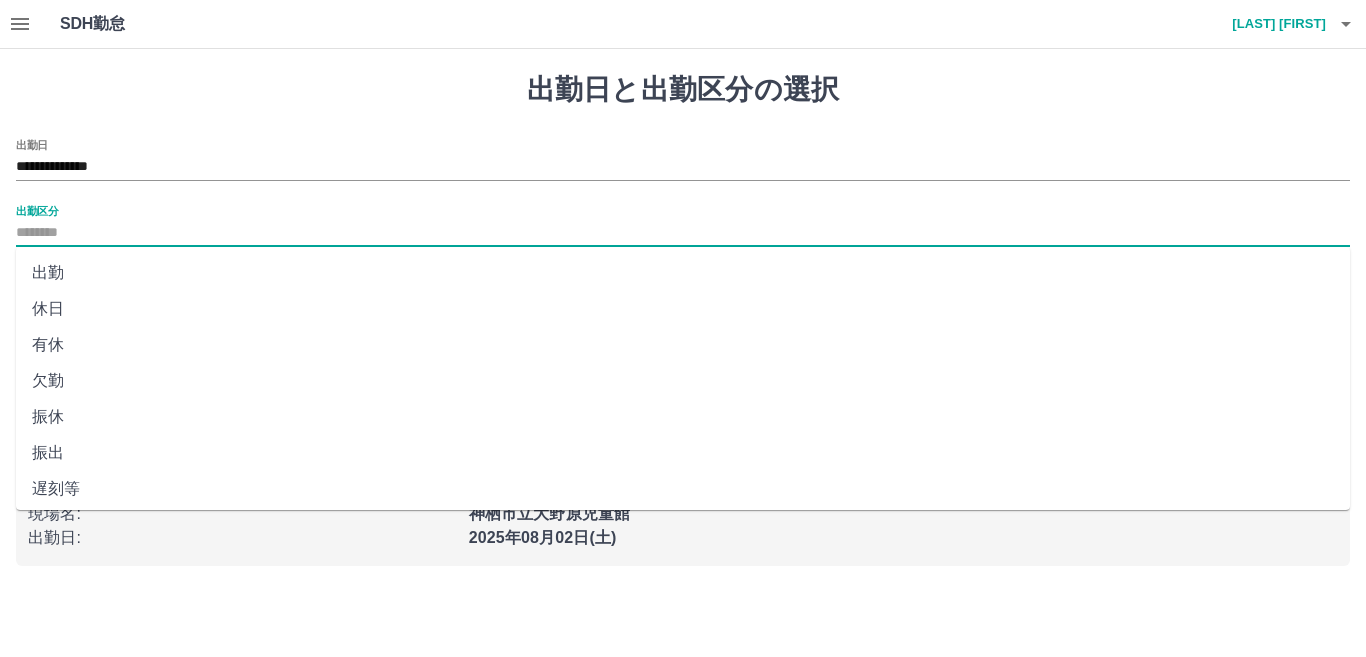 click on "出勤" at bounding box center [683, 273] 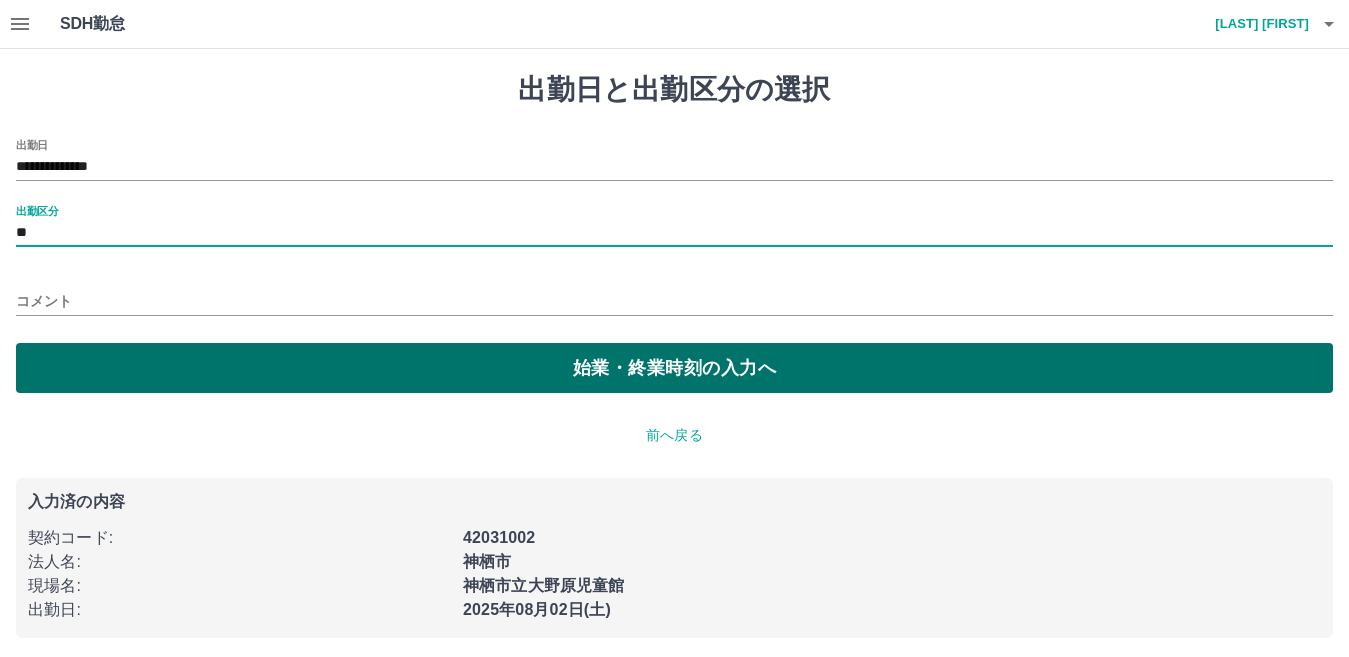 click on "始業・終業時刻の入力へ" at bounding box center (674, 368) 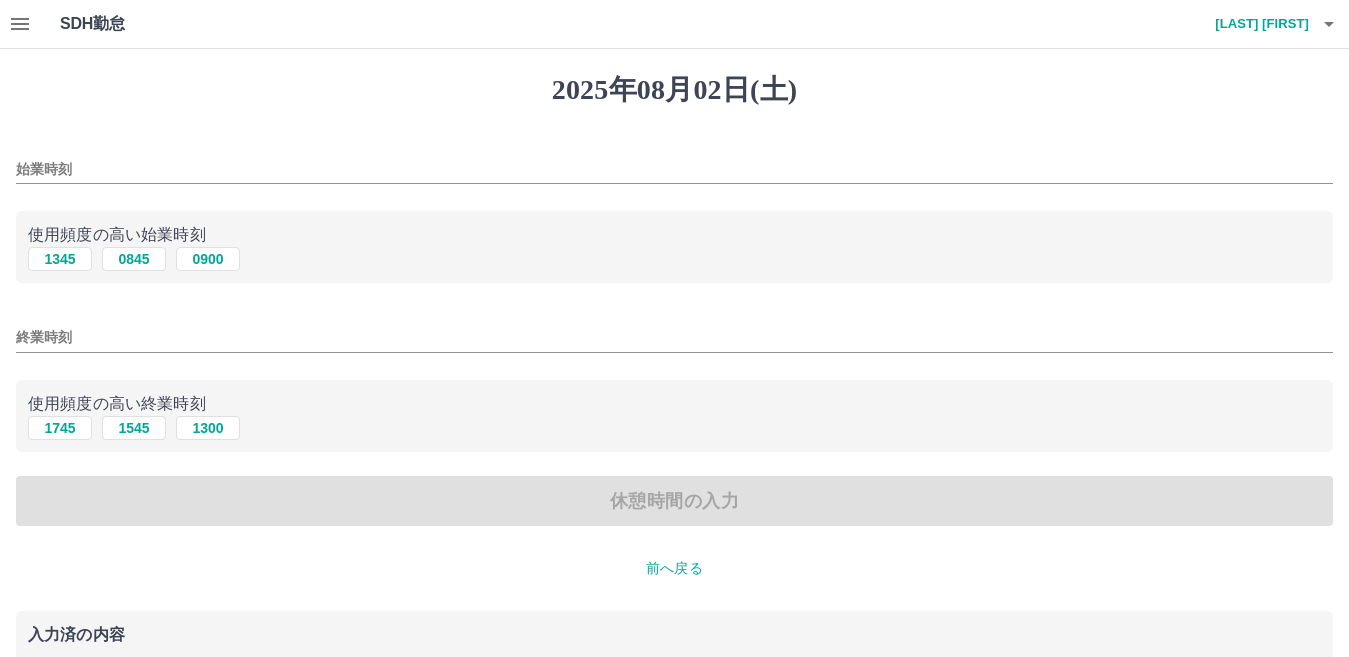 click on "始業時刻" at bounding box center (674, 169) 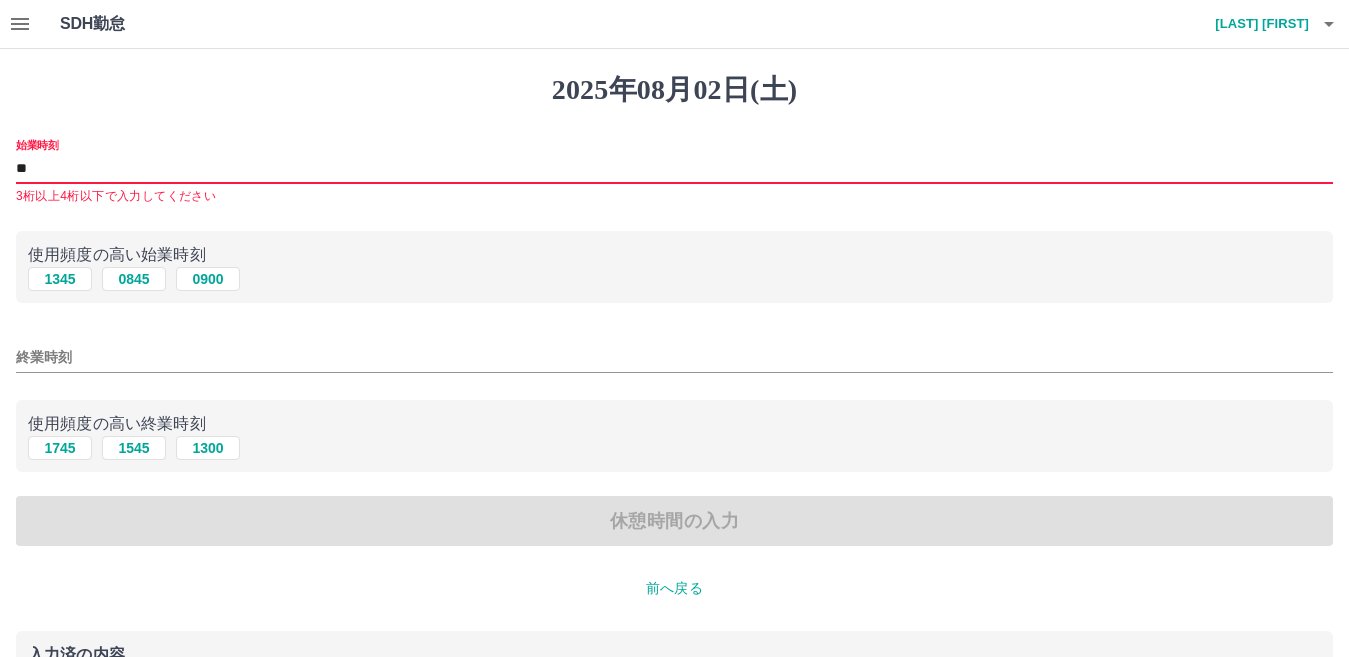 type on "*" 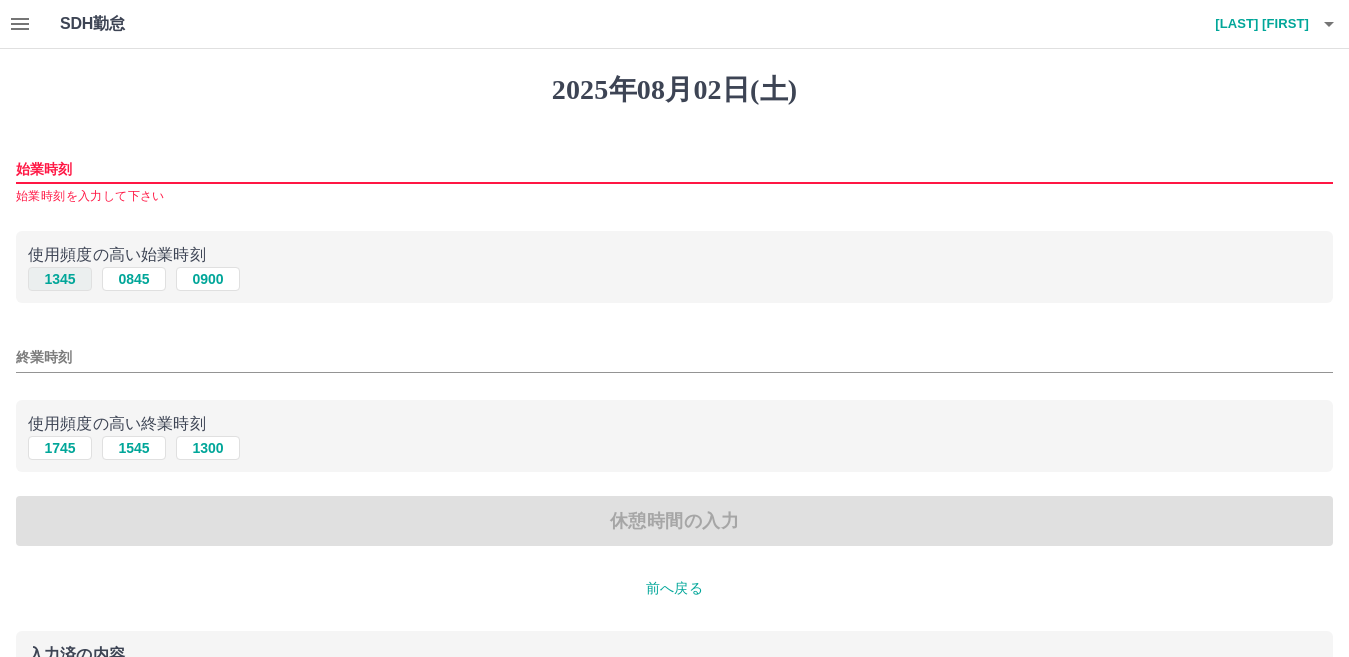 click on "1345" at bounding box center [60, 279] 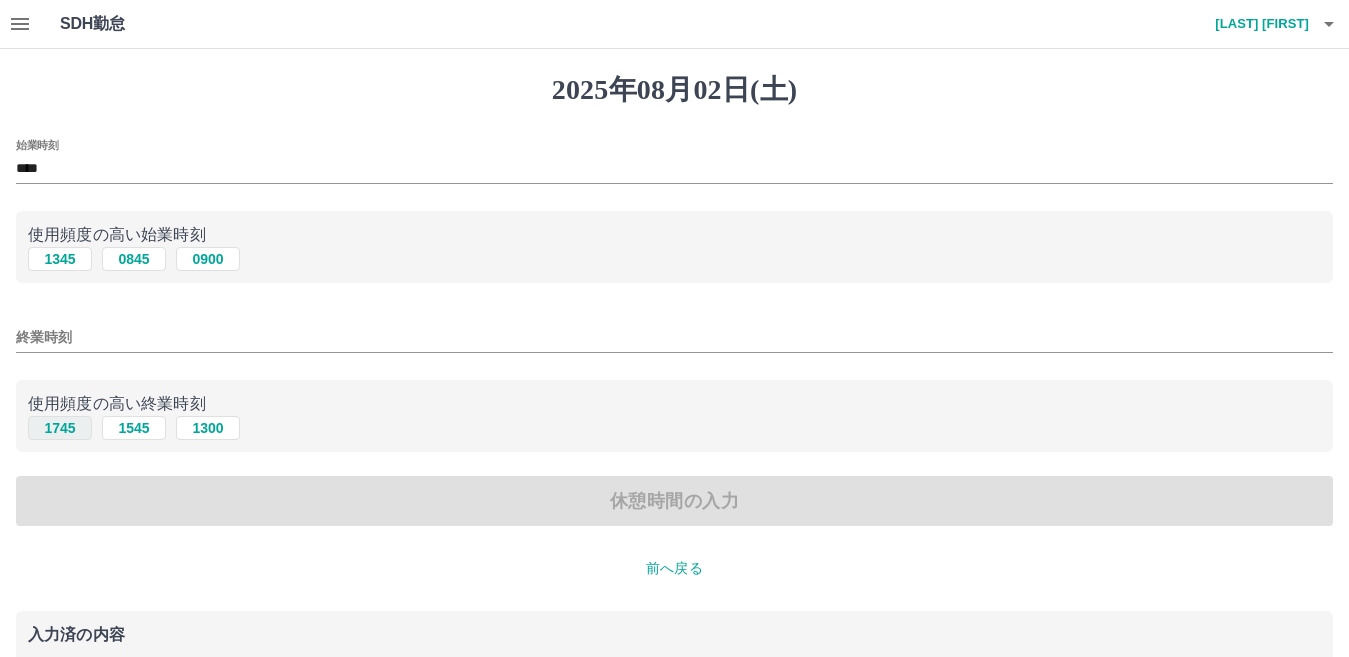 click on "1745" at bounding box center [60, 428] 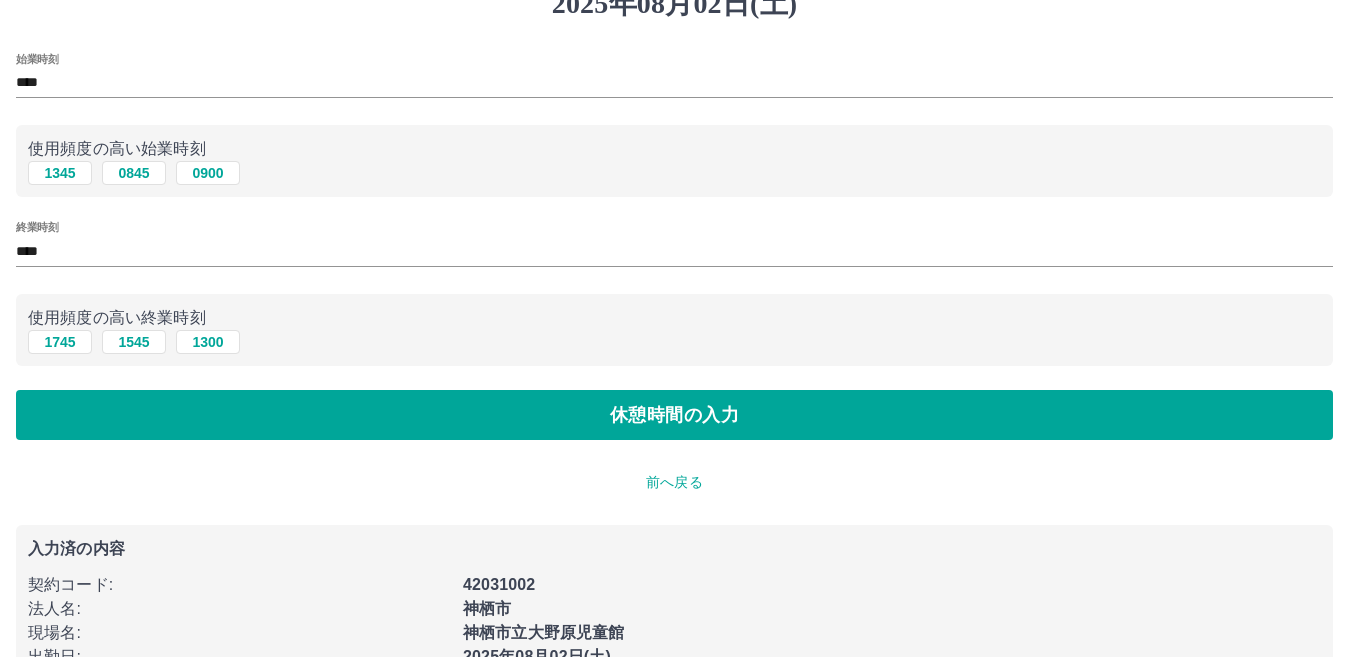 scroll, scrollTop: 163, scrollLeft: 0, axis: vertical 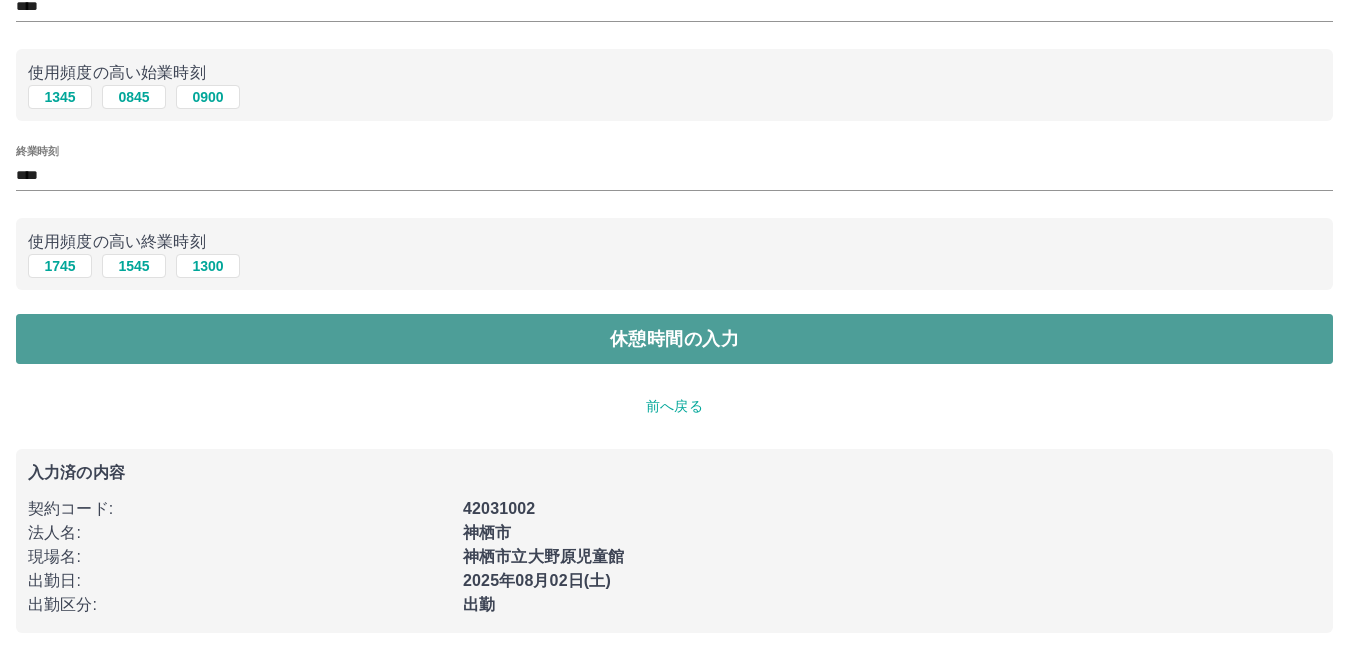 click on "休憩時間の入力" at bounding box center [674, 339] 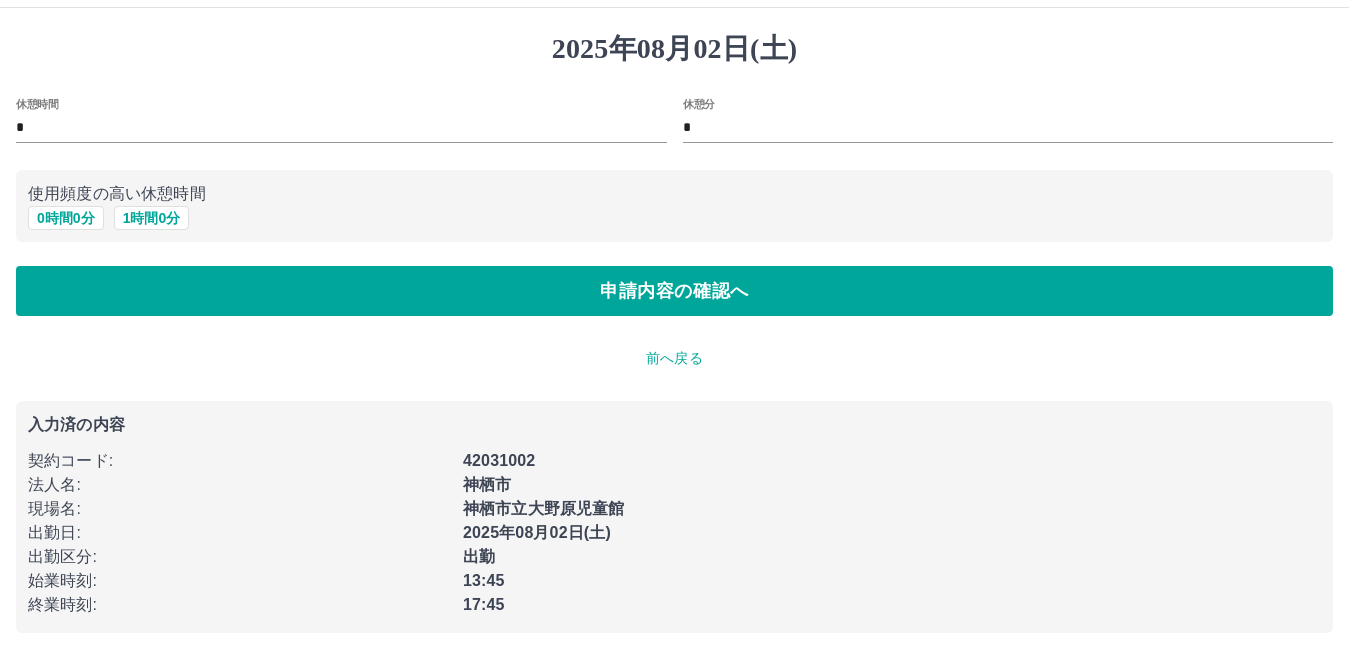 scroll, scrollTop: 0, scrollLeft: 0, axis: both 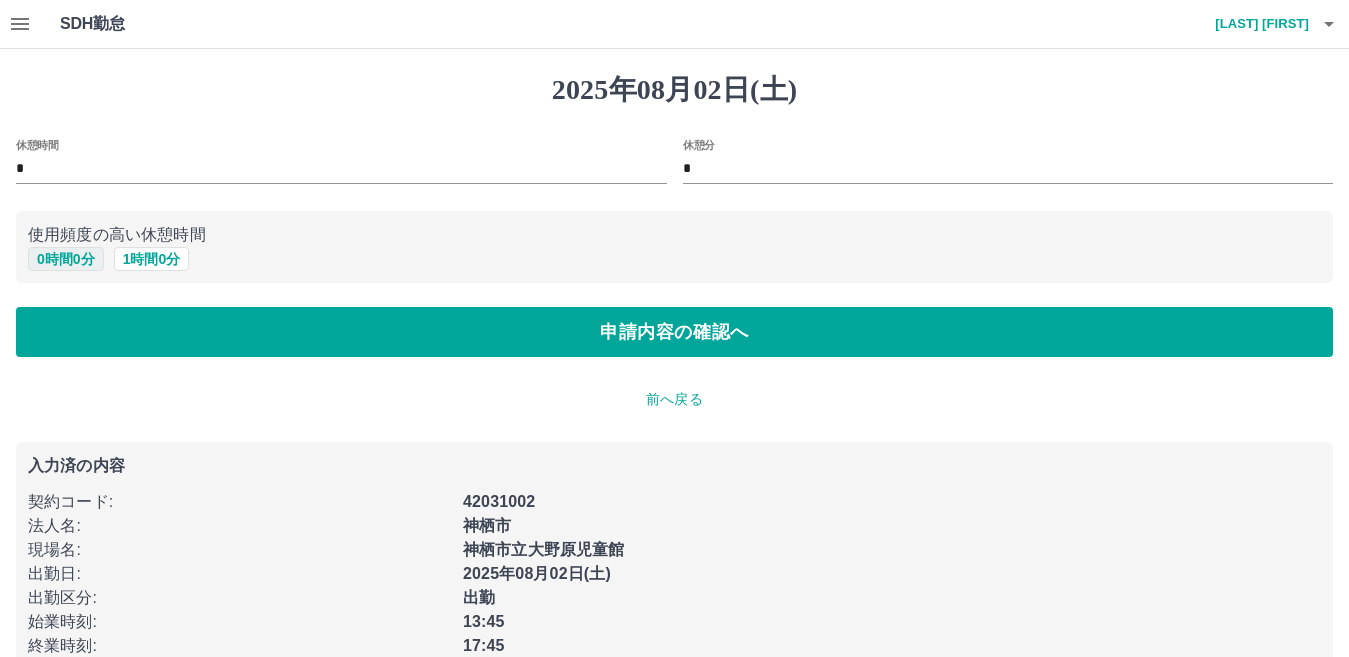 click on "0 時間 0 分" at bounding box center (66, 259) 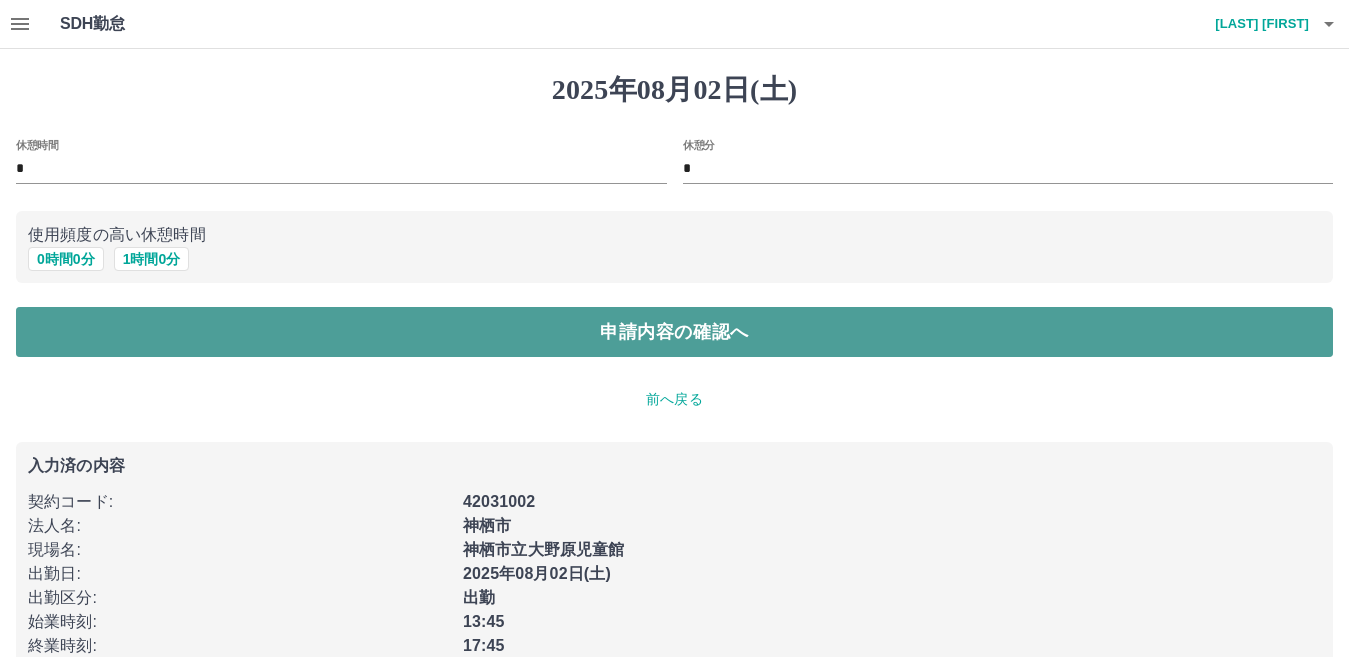 click on "申請内容の確認へ" at bounding box center [674, 332] 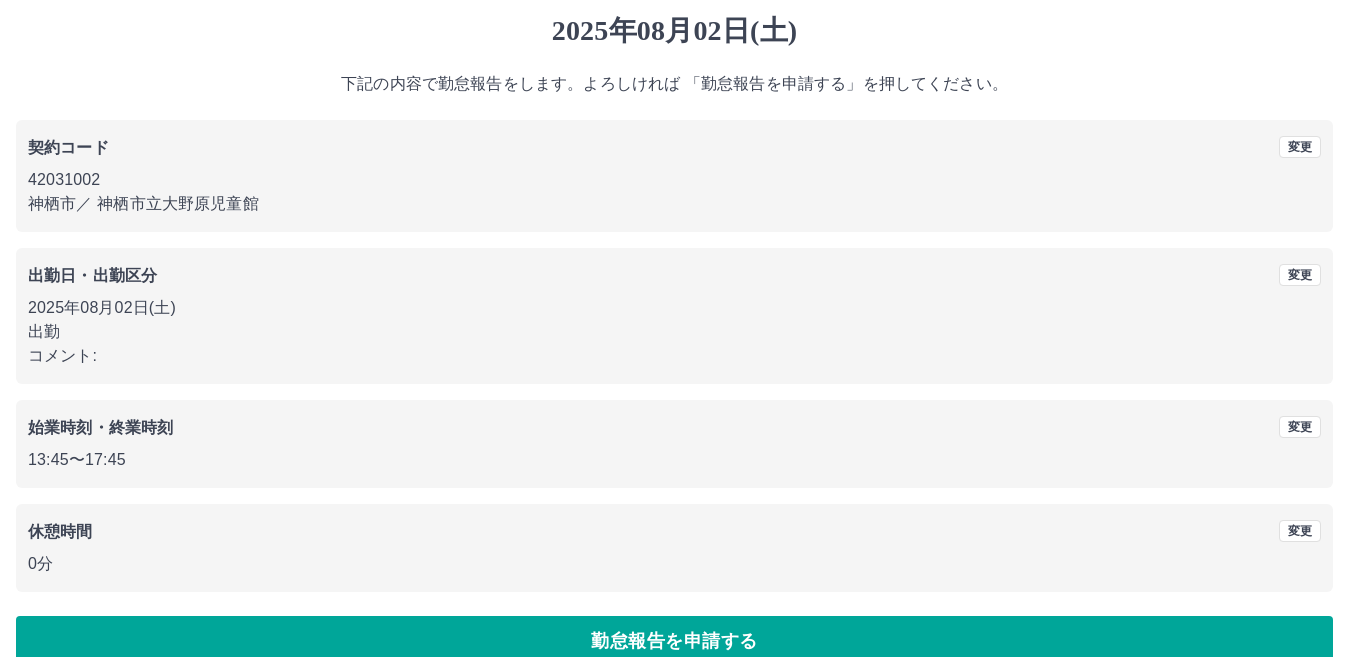 scroll, scrollTop: 92, scrollLeft: 0, axis: vertical 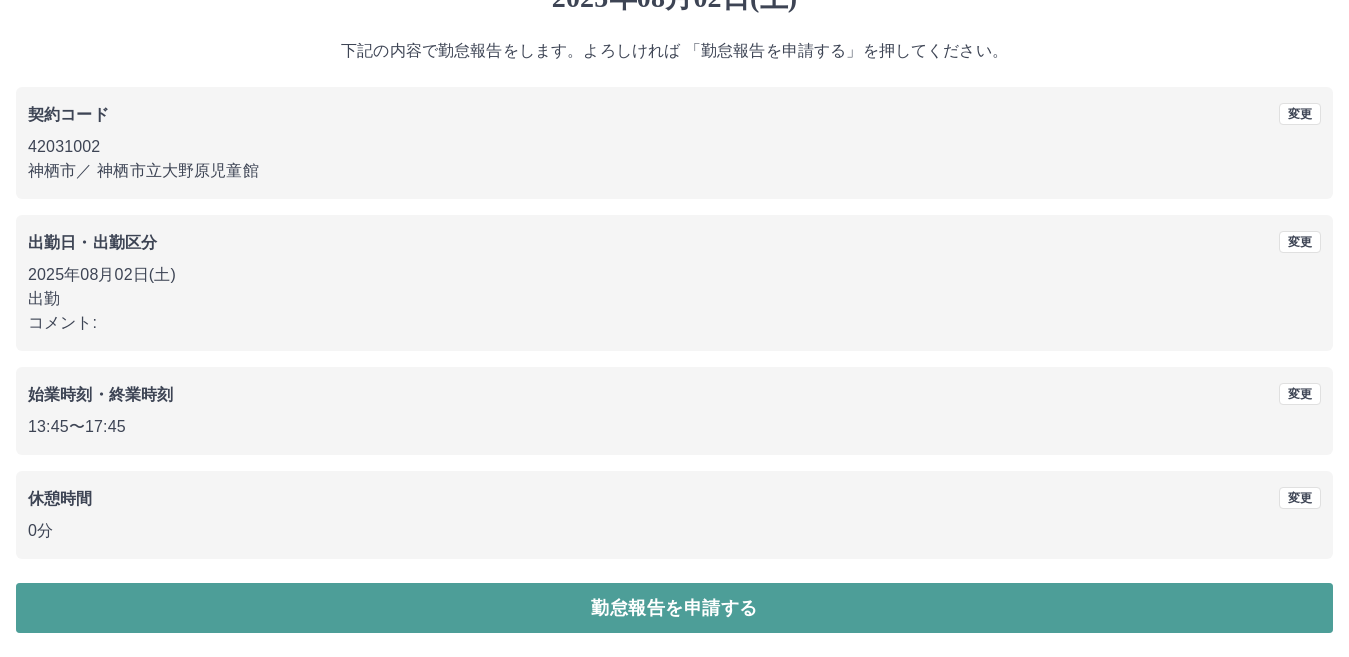 click on "勤怠報告を申請する" at bounding box center (674, 608) 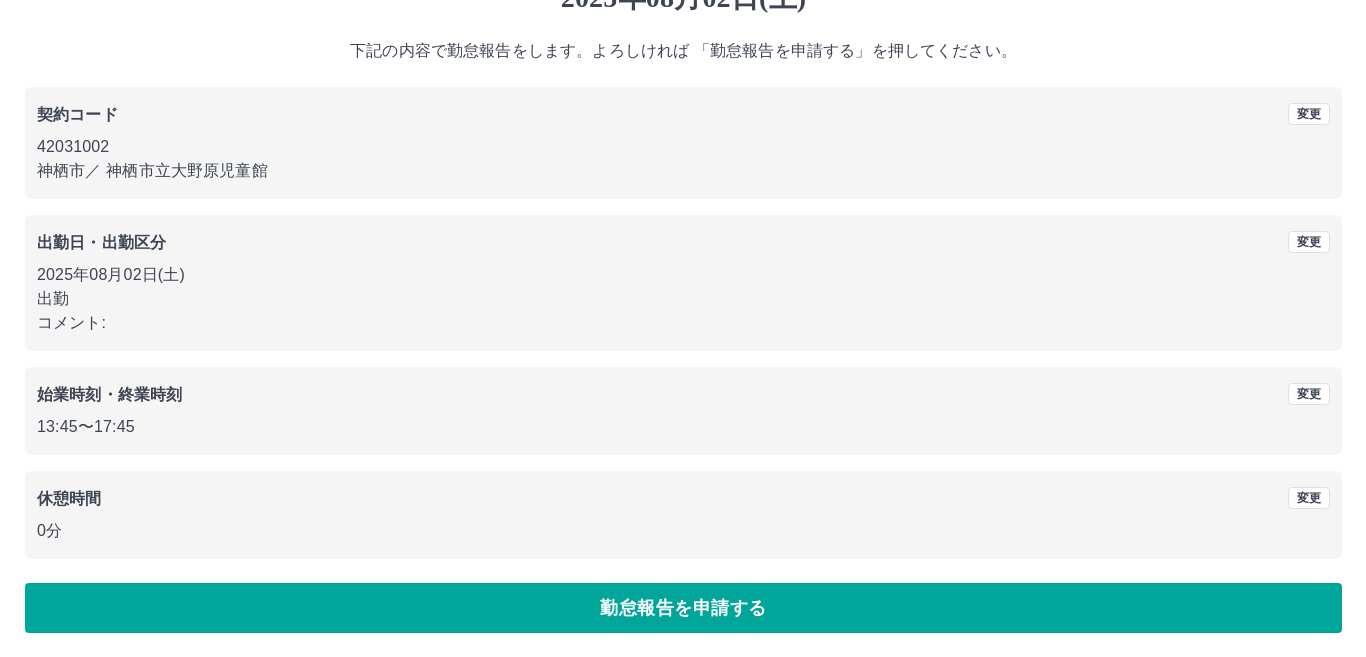 scroll, scrollTop: 0, scrollLeft: 0, axis: both 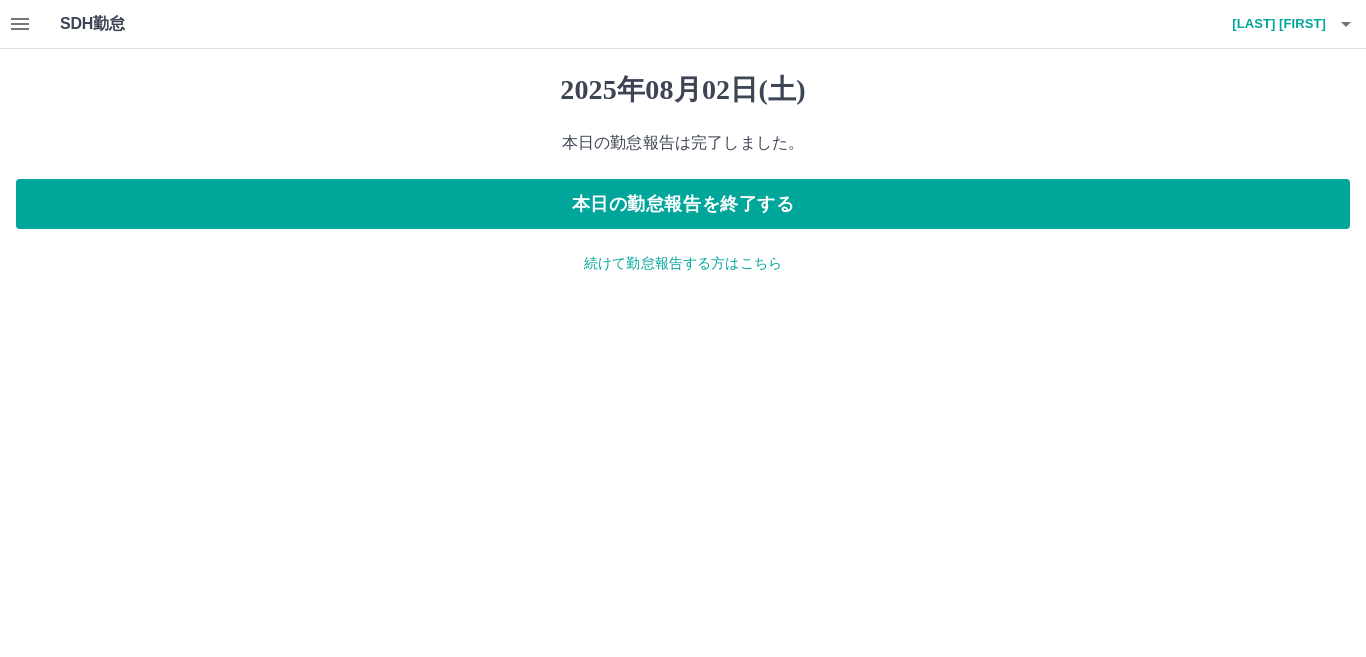 click on "2025年08月02日(土) 本日の勤怠報告は完了しました。 本日の勤怠報告を終了する 続けて勤怠報告する方はこちら" at bounding box center (683, 173) 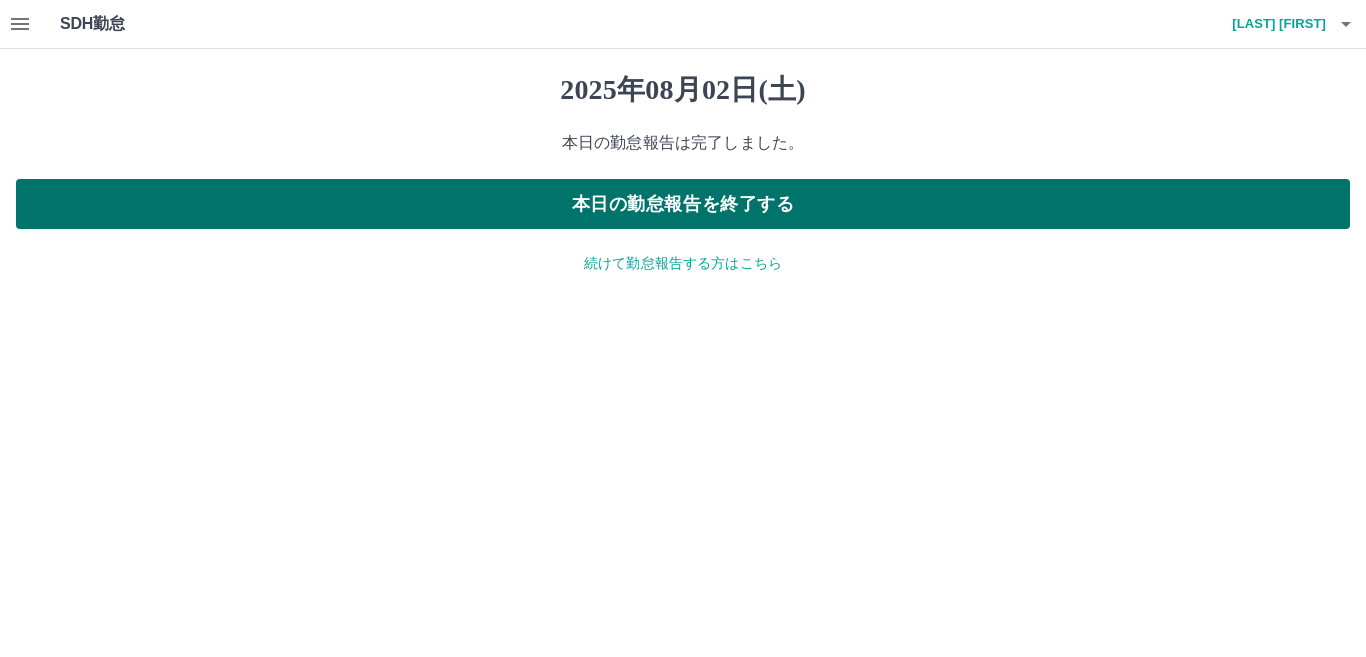 click on "本日の勤怠報告を終了する" at bounding box center (683, 204) 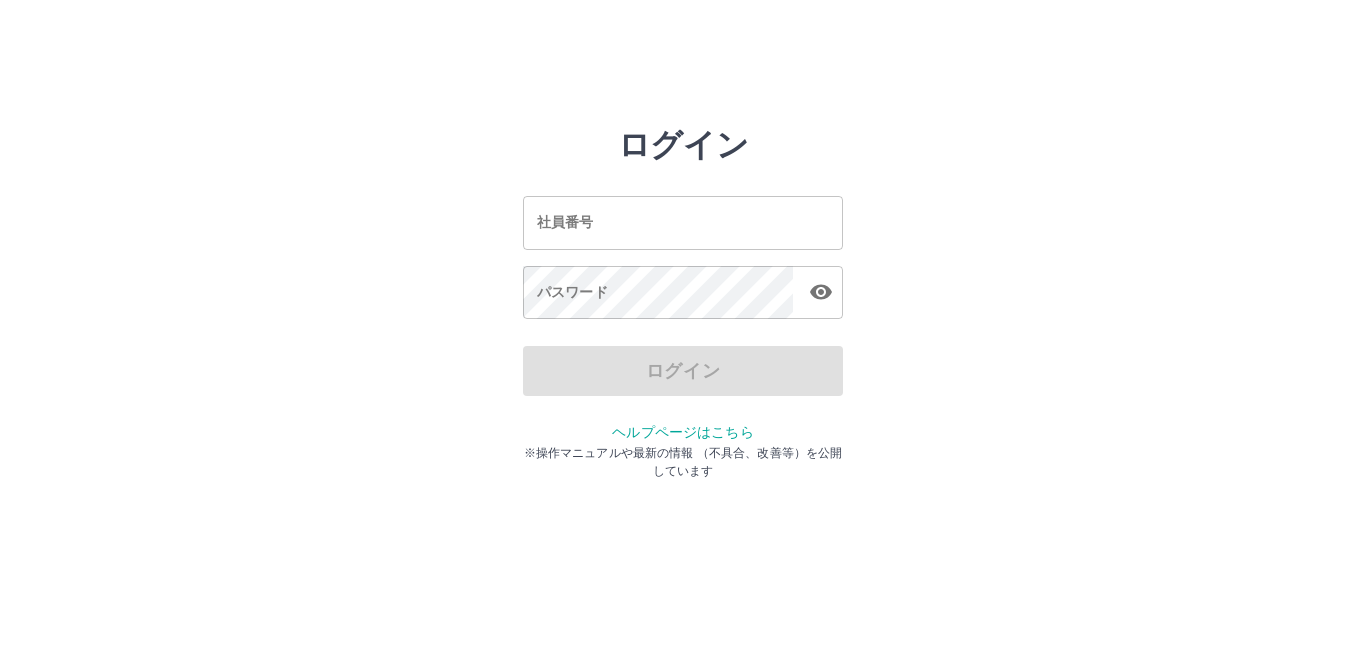 scroll, scrollTop: 0, scrollLeft: 0, axis: both 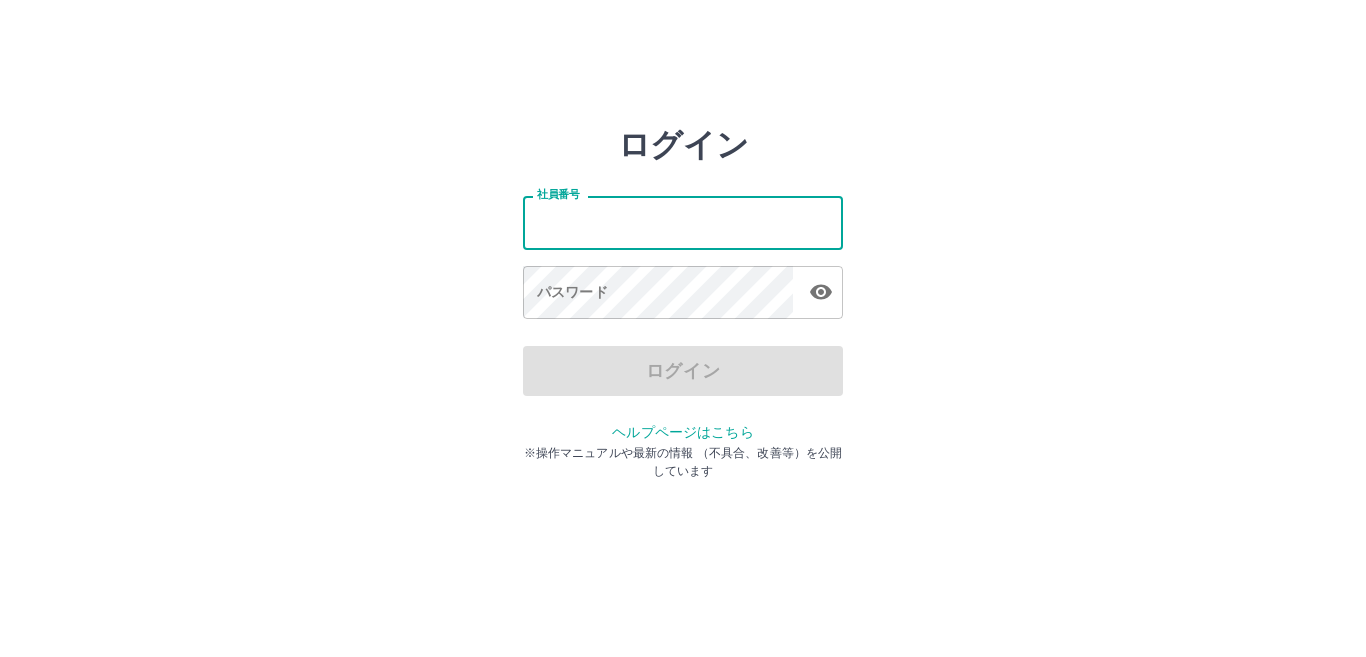 type on "*******" 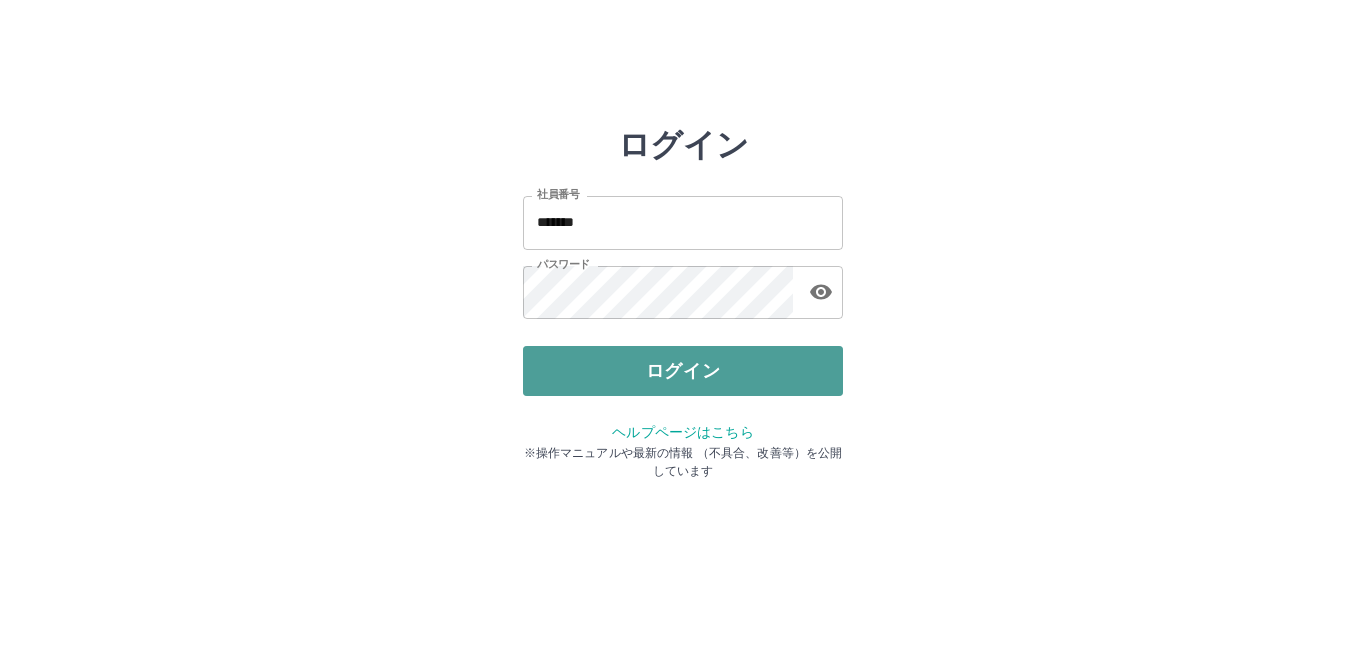 click on "ログイン" at bounding box center (683, 371) 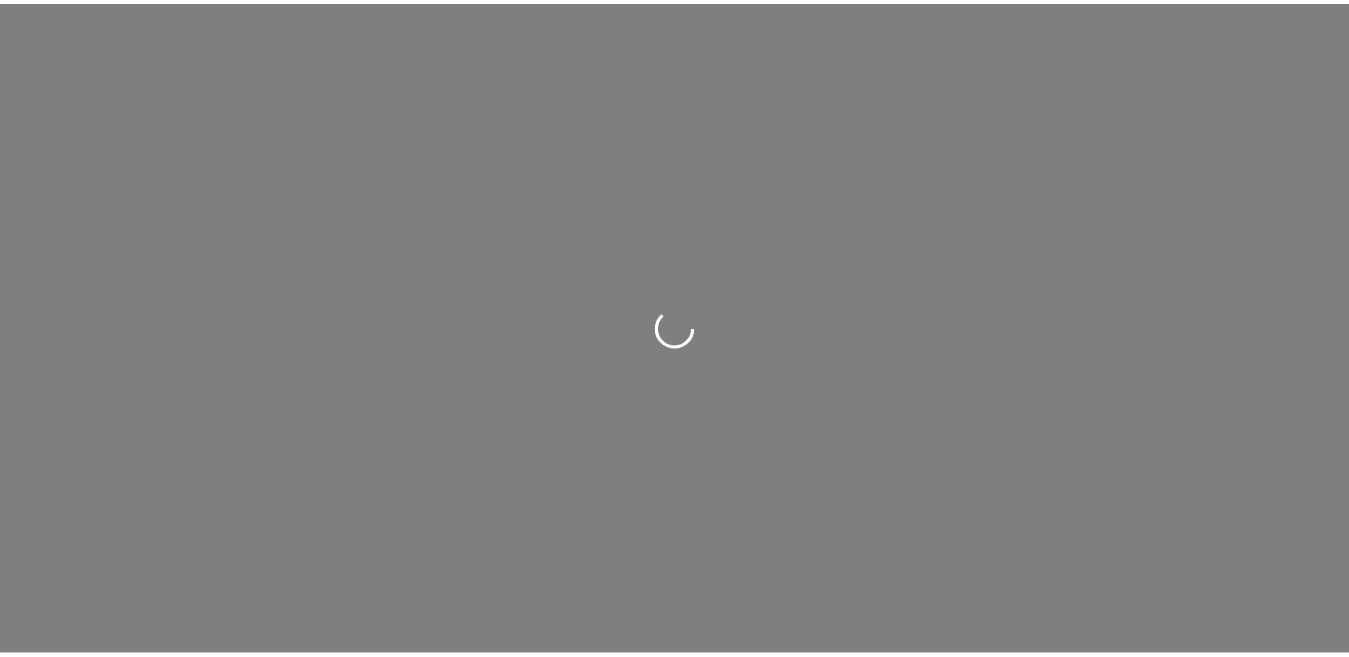 scroll, scrollTop: 0, scrollLeft: 0, axis: both 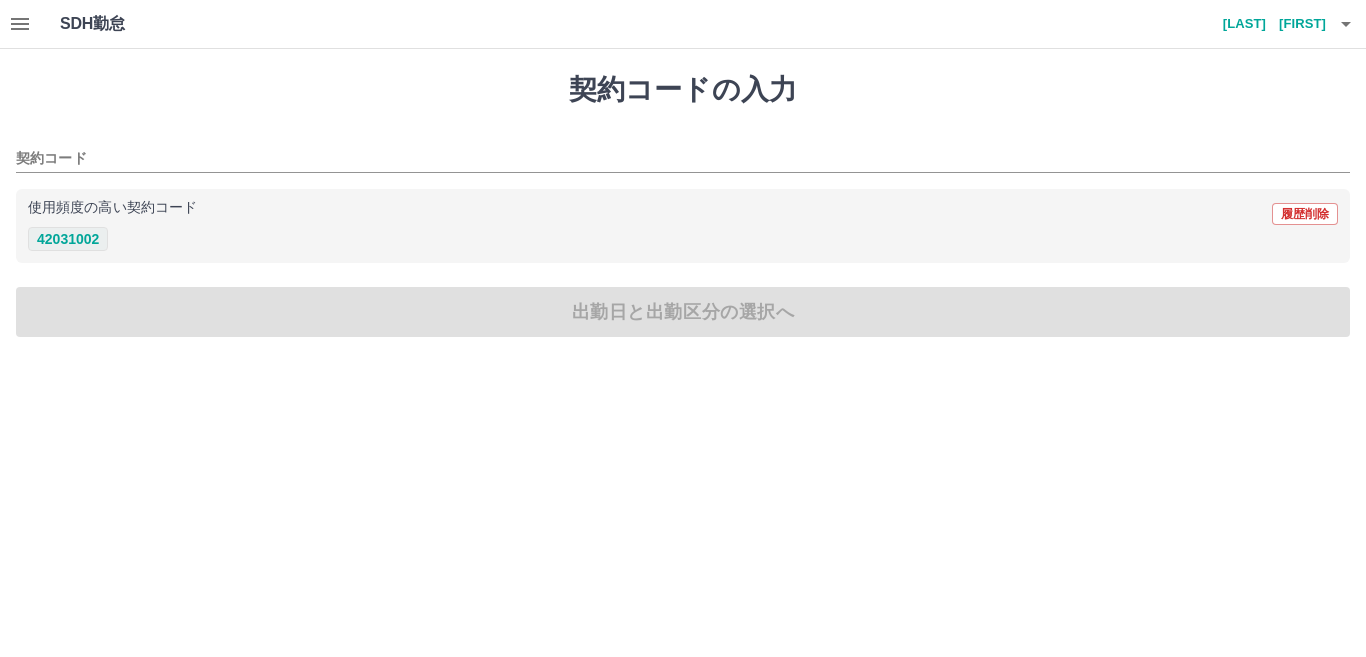 click on "42031002" at bounding box center [68, 239] 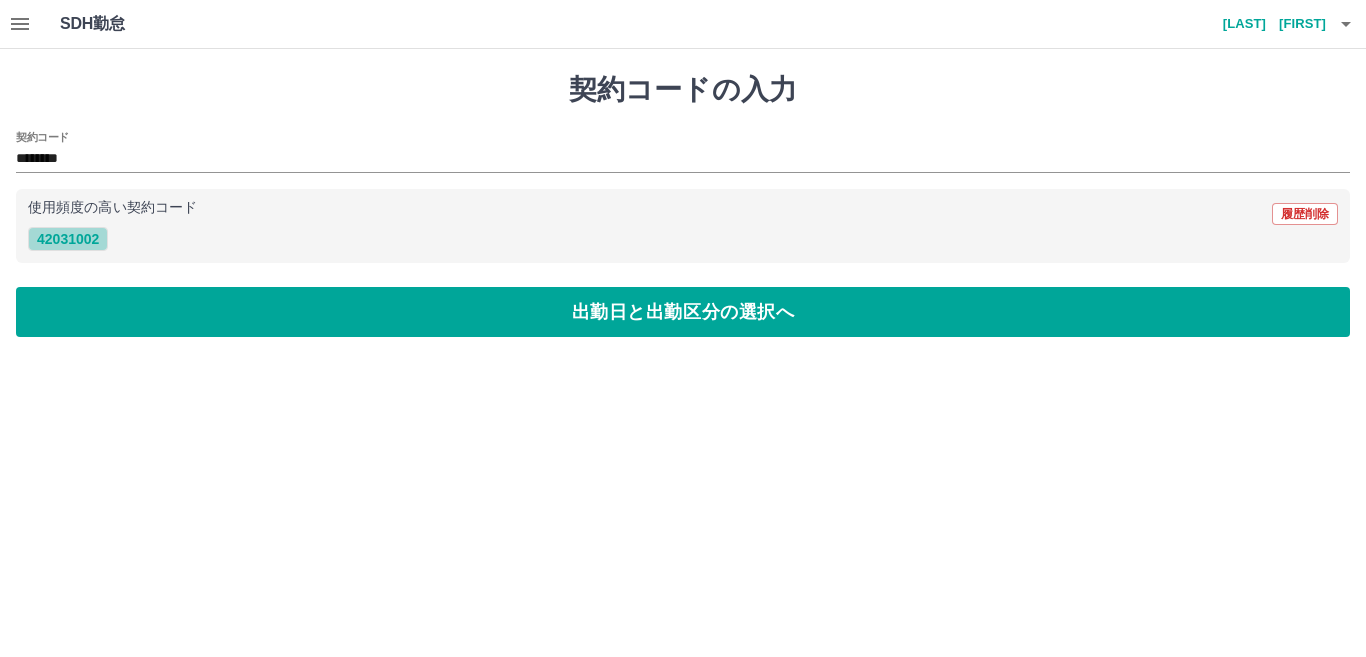 click on "42031002" at bounding box center [68, 239] 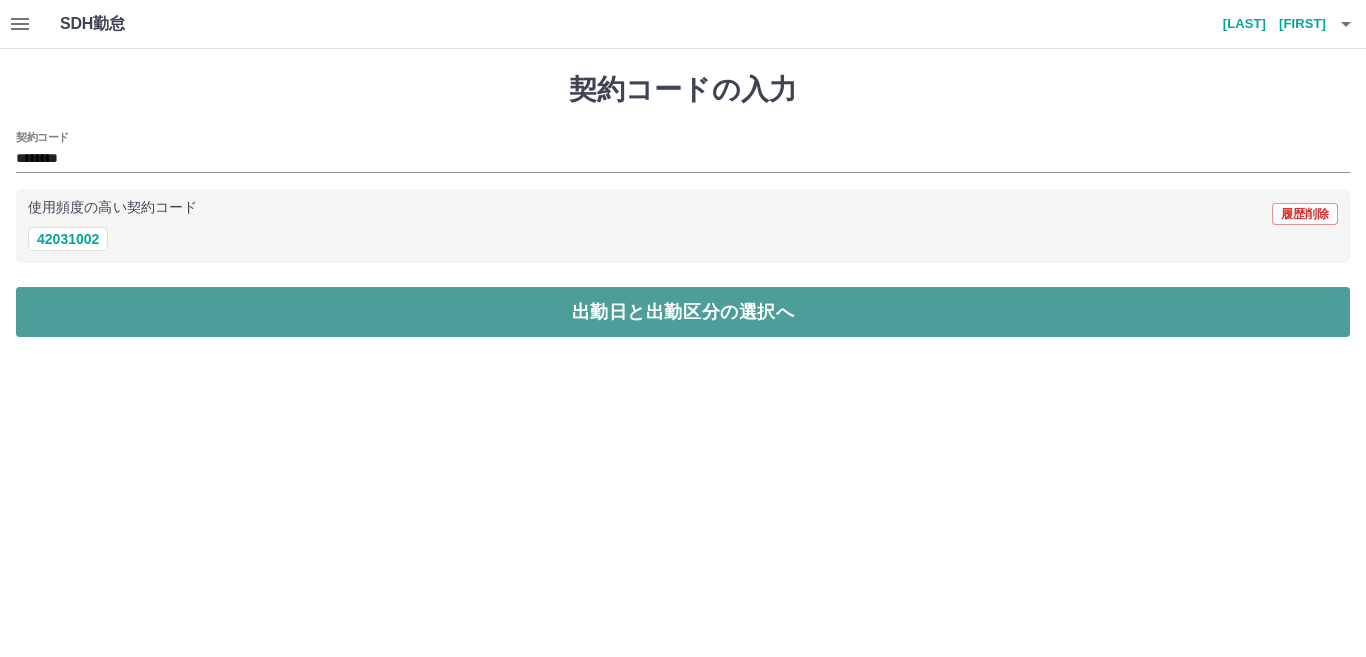drag, startPoint x: 208, startPoint y: 310, endPoint x: 202, endPoint y: 301, distance: 10.816654 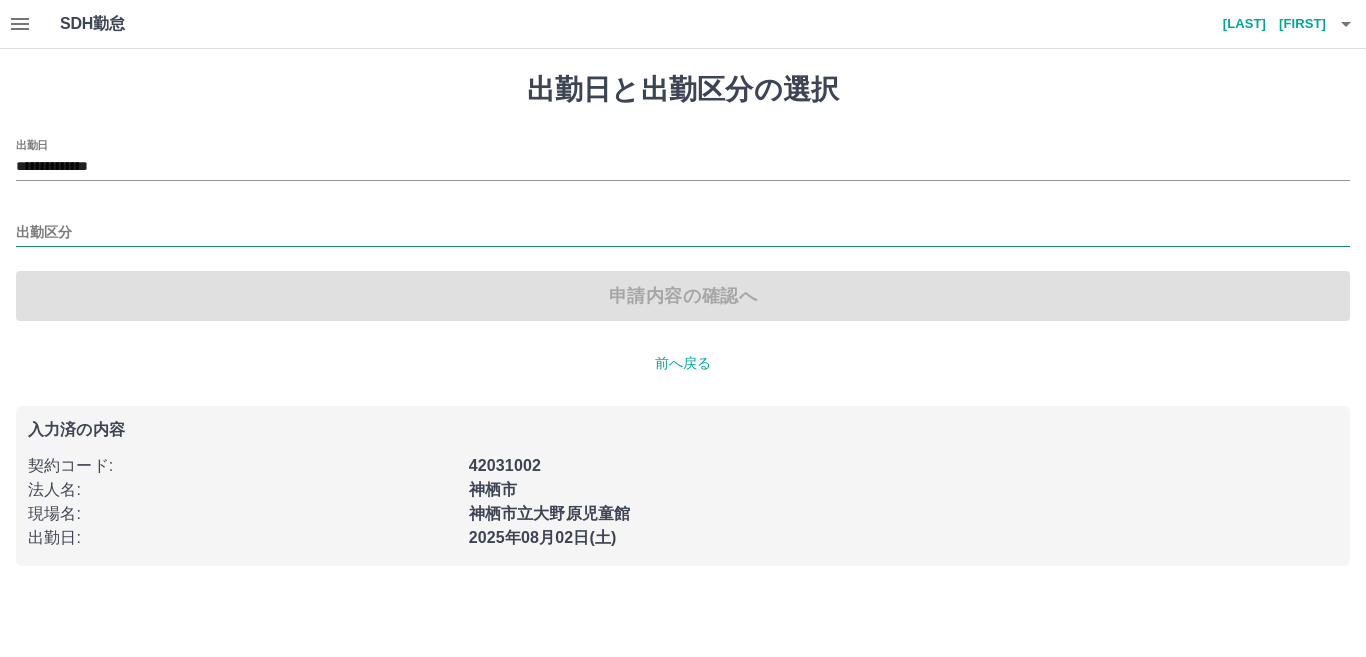 click on "出勤区分" at bounding box center (683, 233) 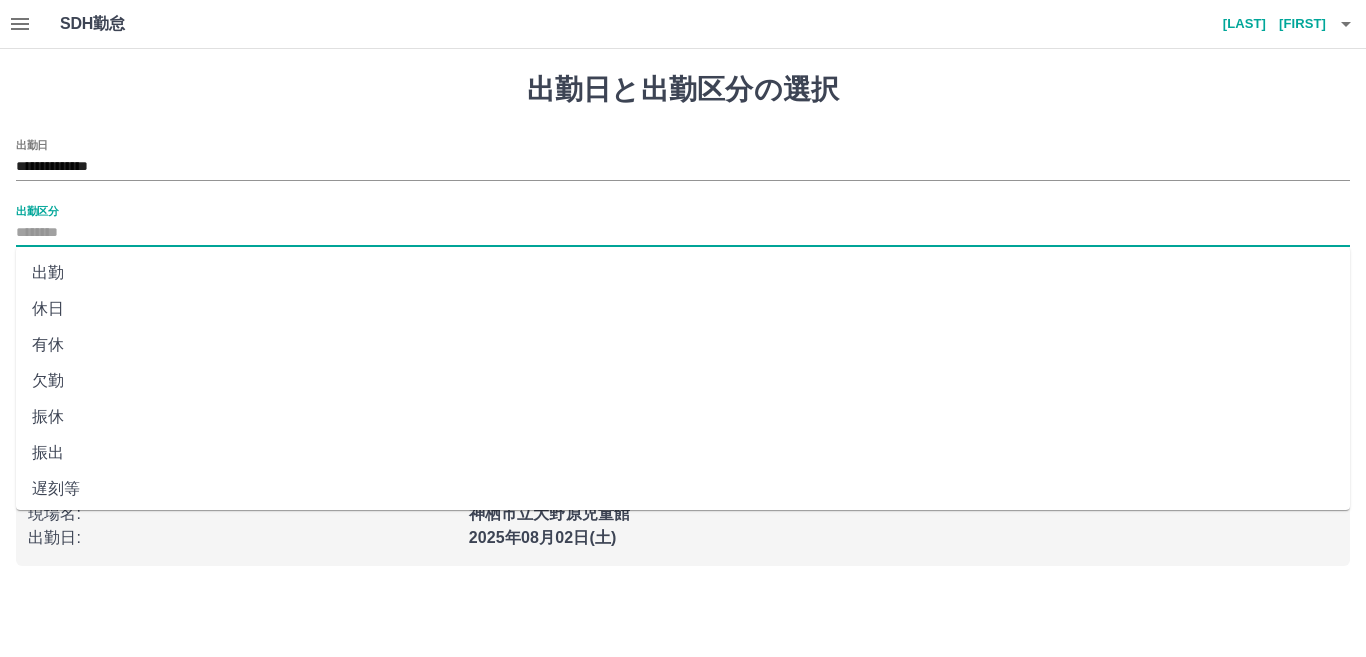 click on "出勤" at bounding box center (683, 273) 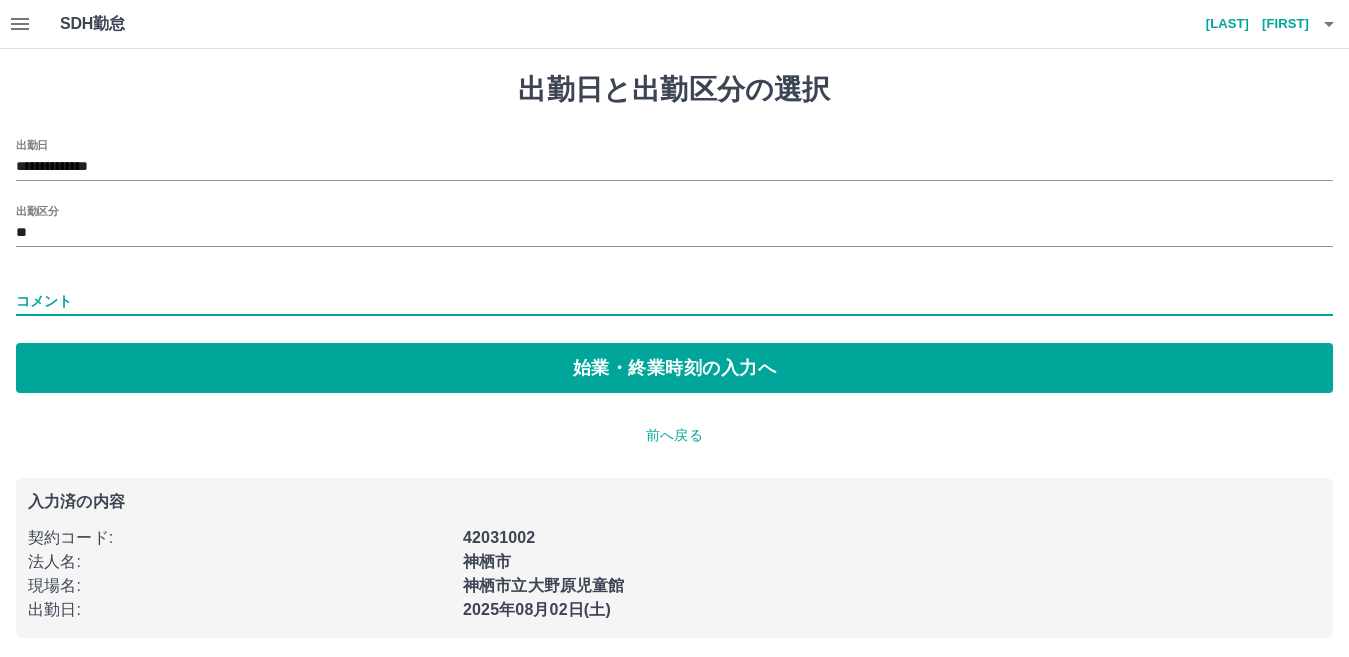 click on "コメント" at bounding box center (674, 301) 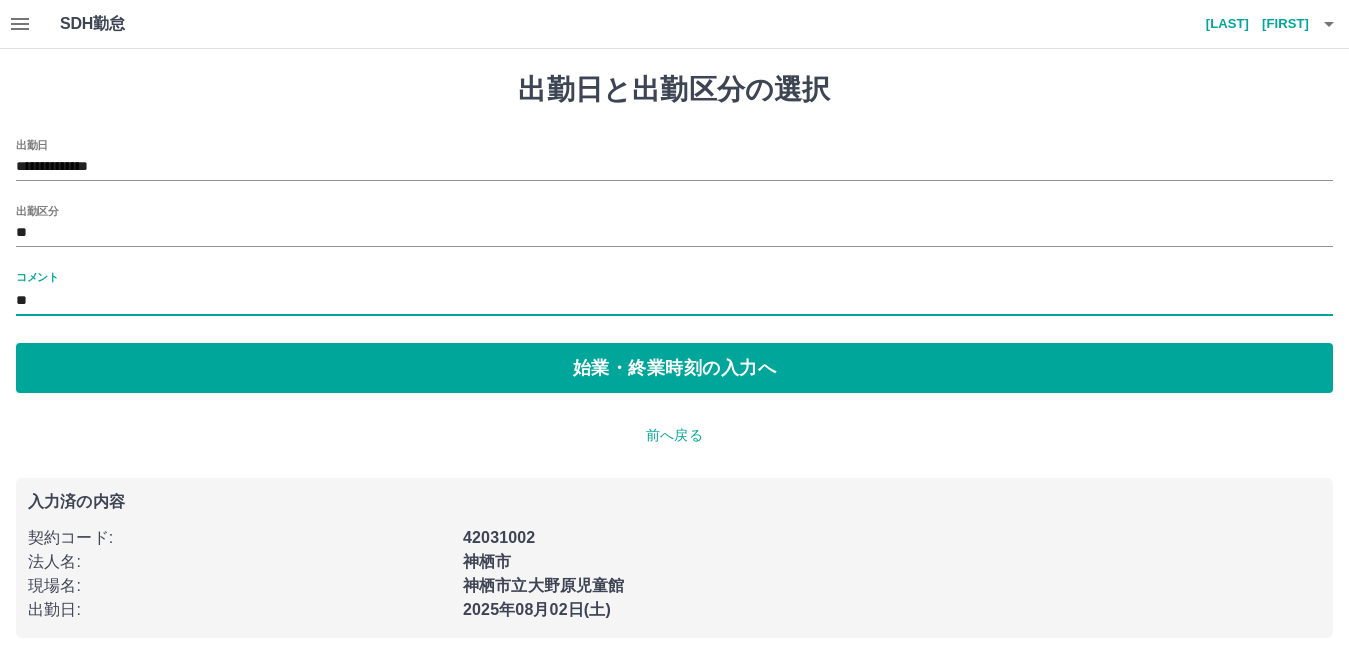 type on "*" 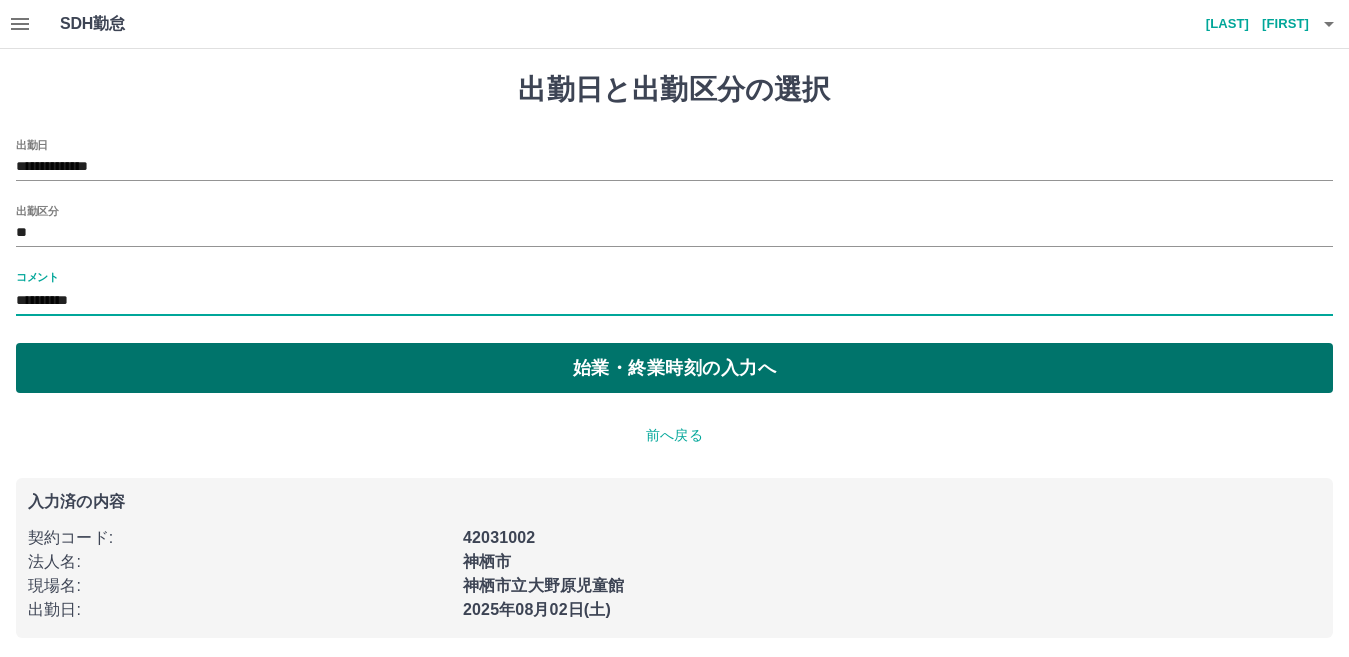 type on "**********" 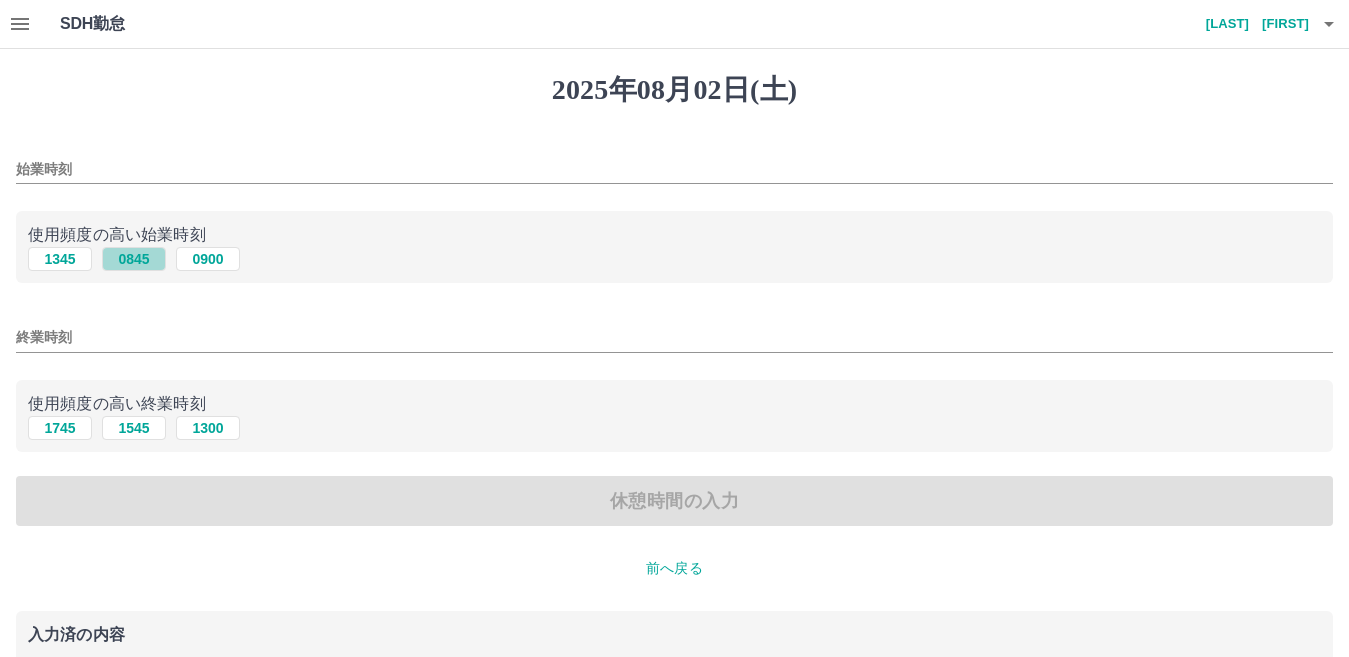 click on "0845" at bounding box center [134, 259] 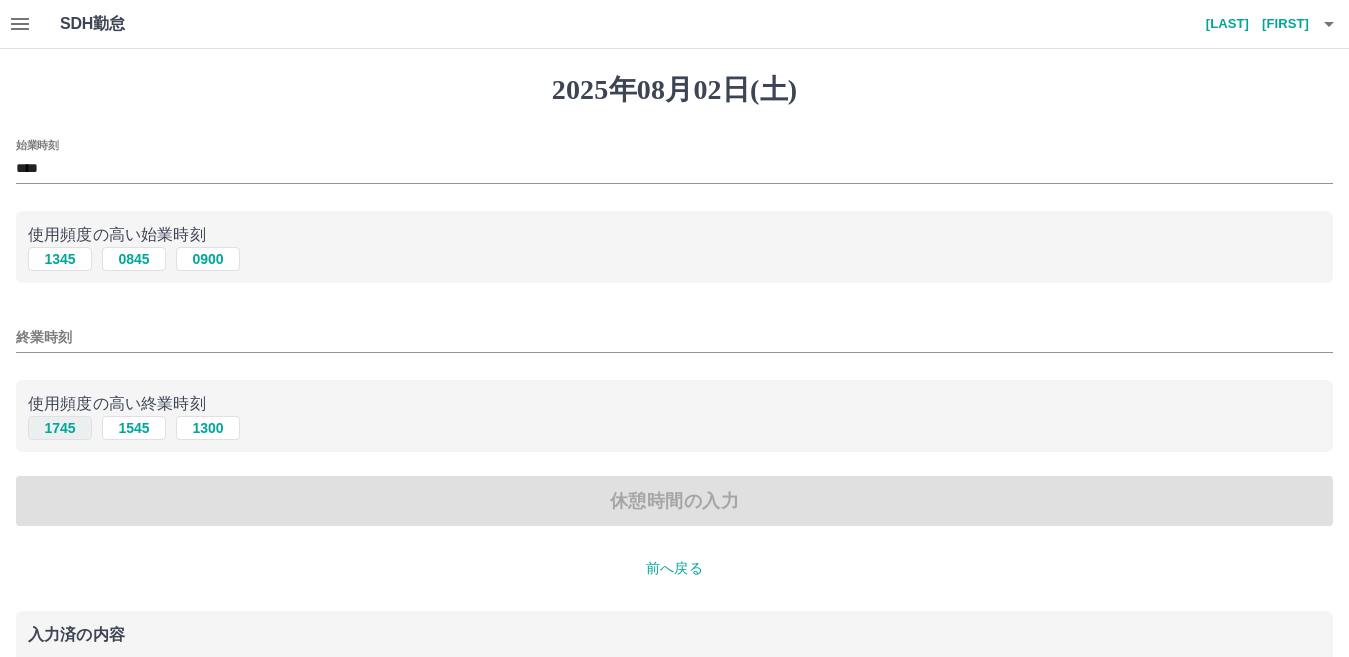 click on "1745" at bounding box center (60, 428) 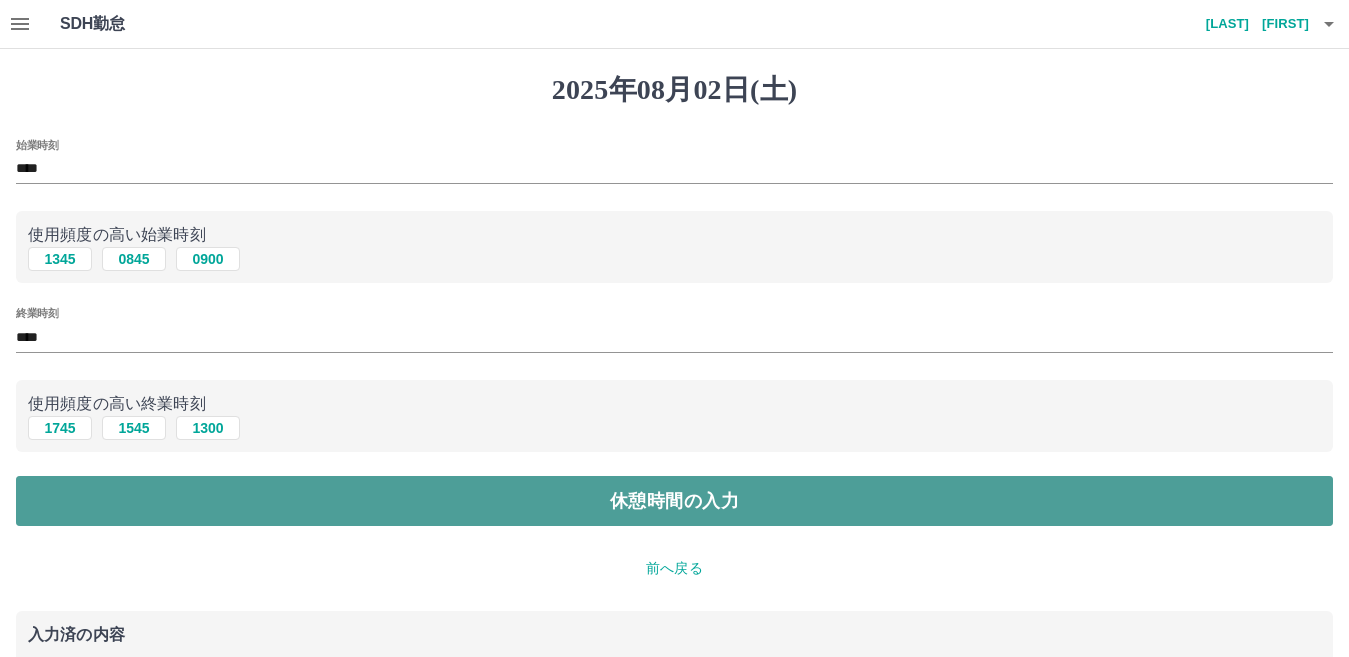 click on "休憩時間の入力" at bounding box center [674, 501] 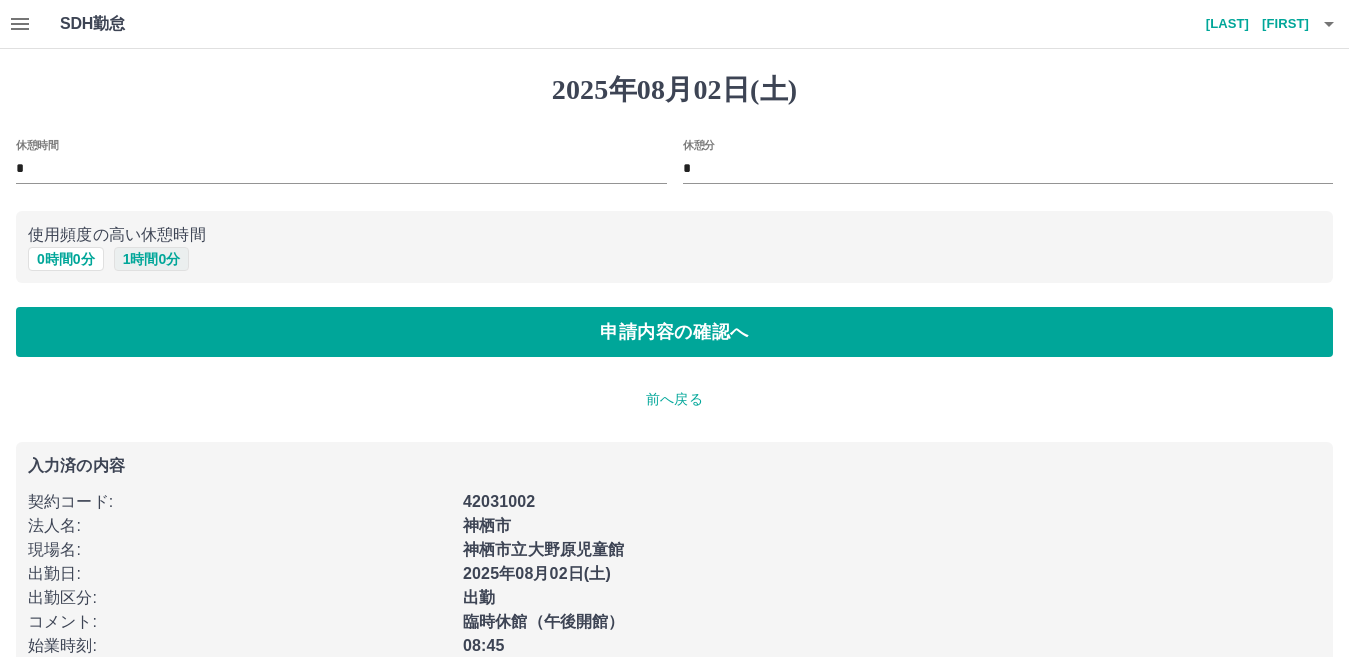 click on "1 時間 0 分" at bounding box center [152, 259] 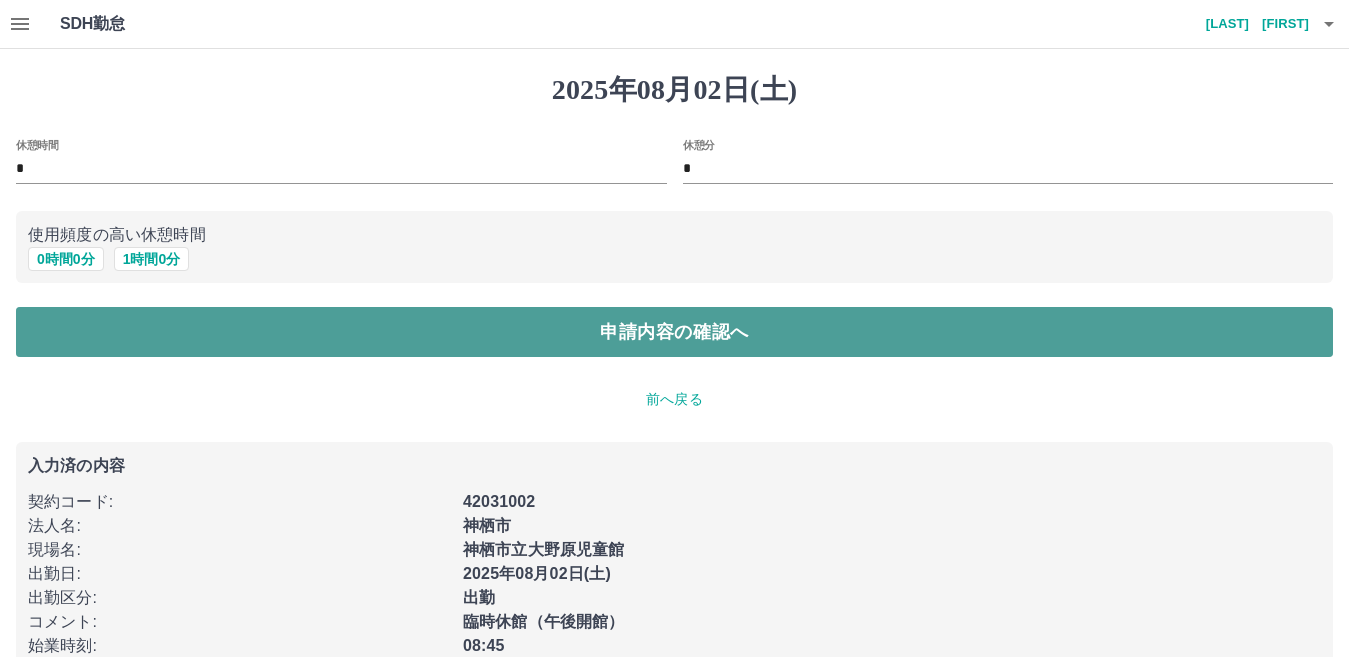 click on "申請内容の確認へ" at bounding box center [674, 332] 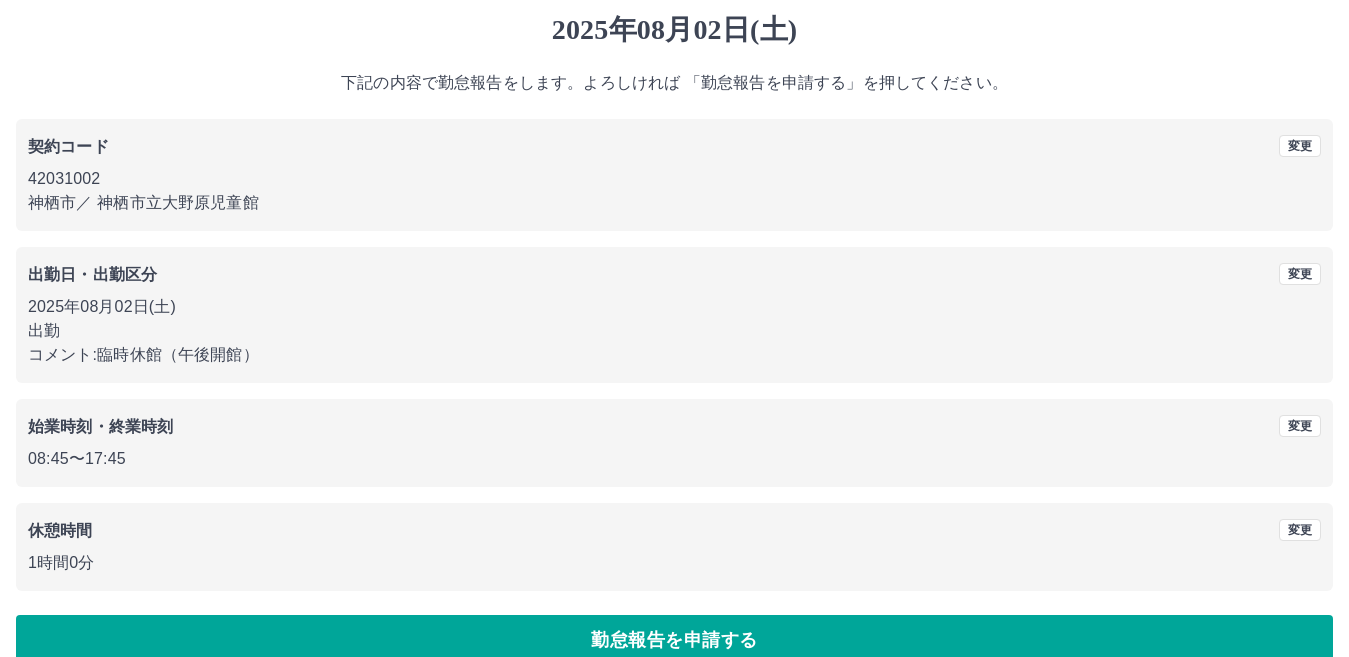 scroll, scrollTop: 92, scrollLeft: 0, axis: vertical 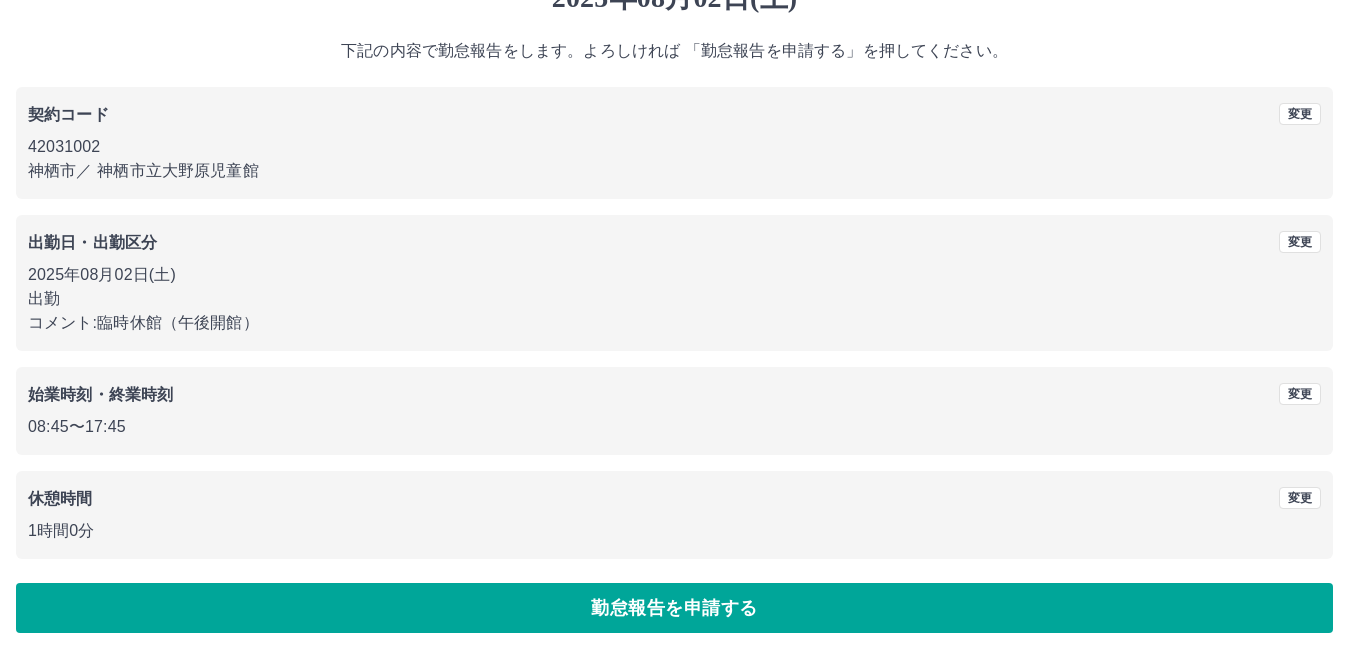 click on "勤怠報告を申請する" at bounding box center (674, 608) 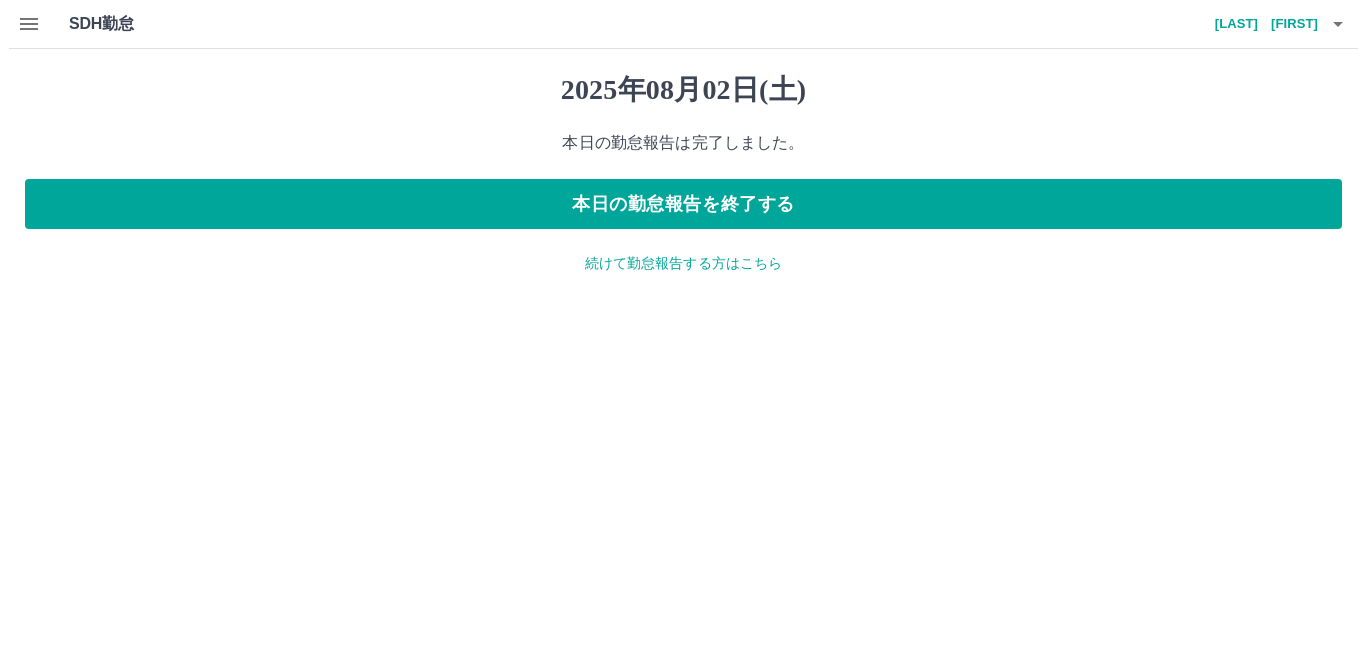 scroll, scrollTop: 0, scrollLeft: 0, axis: both 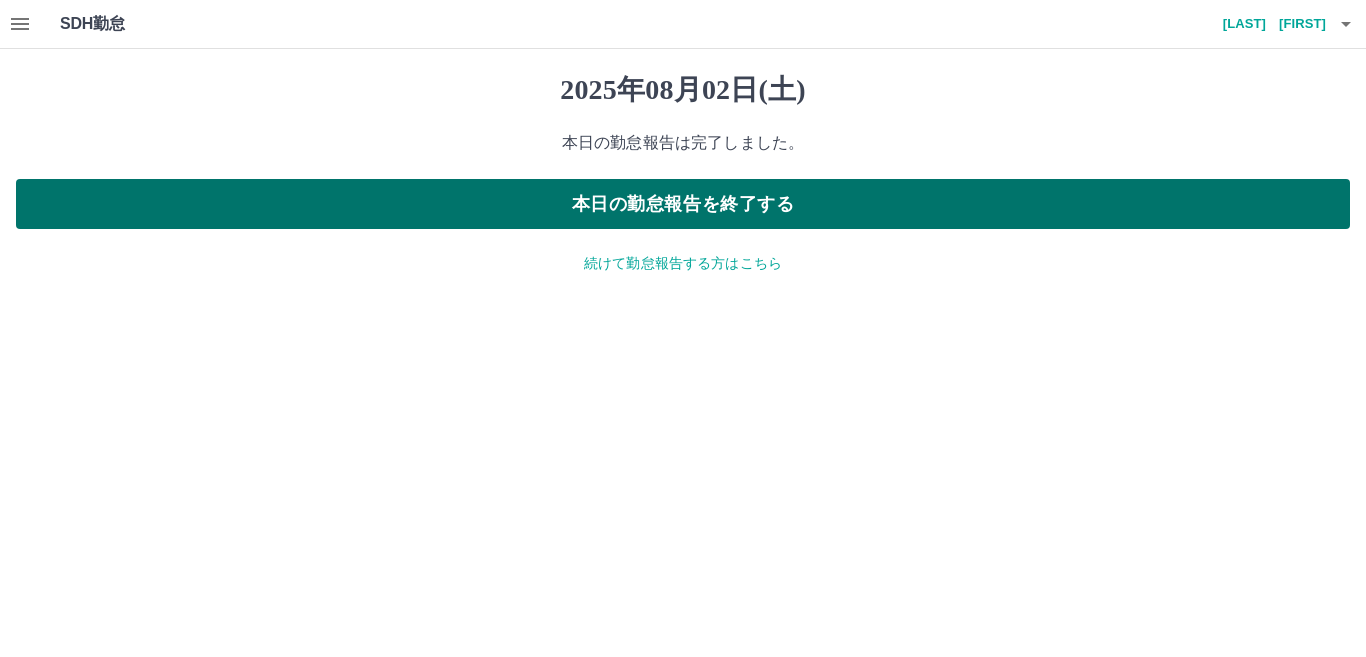 click on "本日の勤怠報告を終了する" at bounding box center (683, 204) 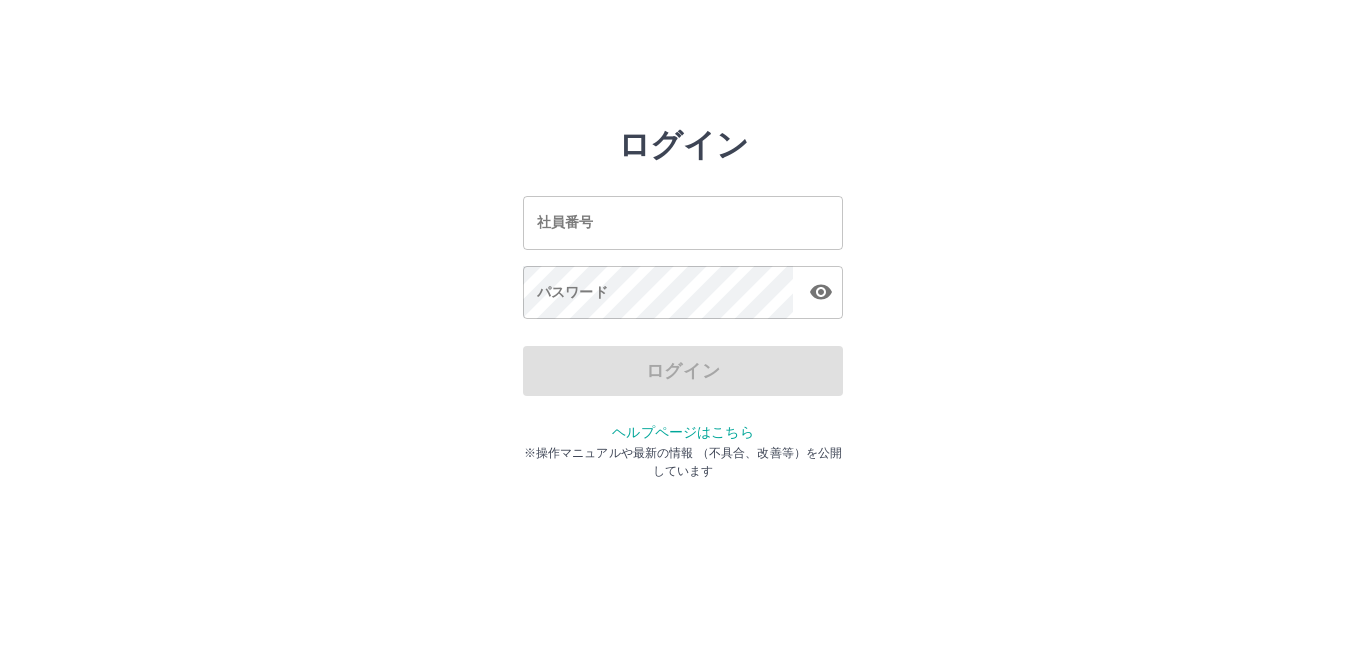 scroll, scrollTop: 0, scrollLeft: 0, axis: both 